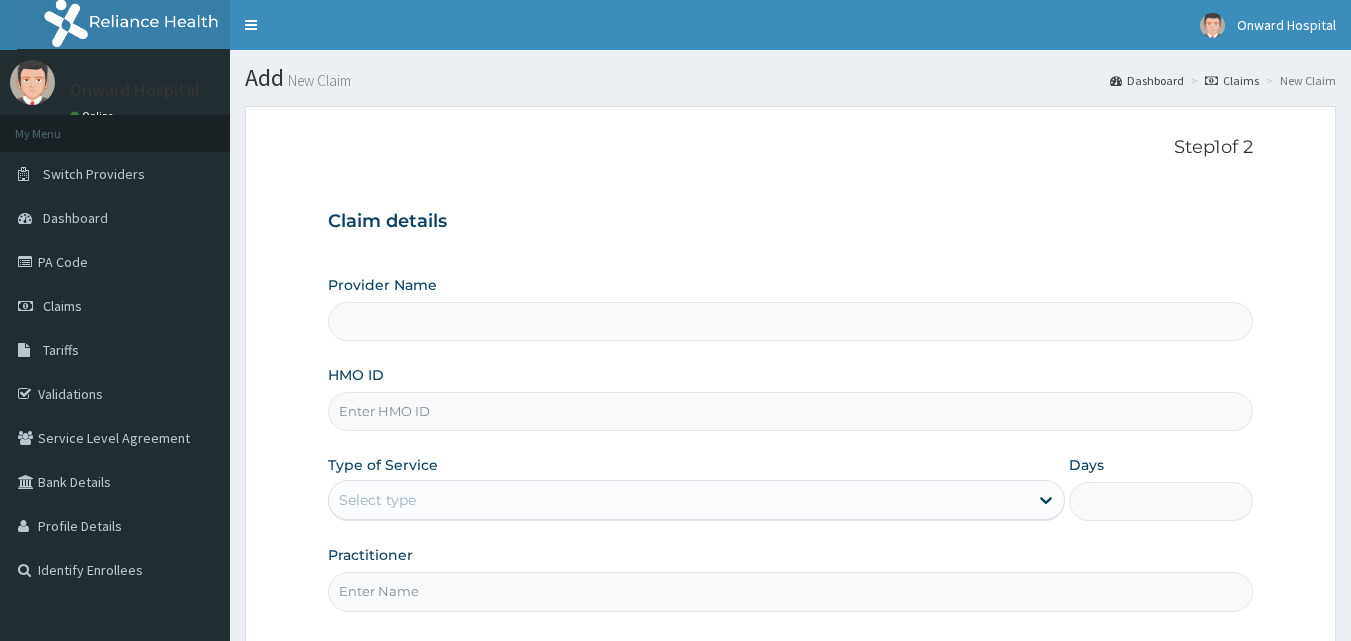 scroll, scrollTop: 0, scrollLeft: 0, axis: both 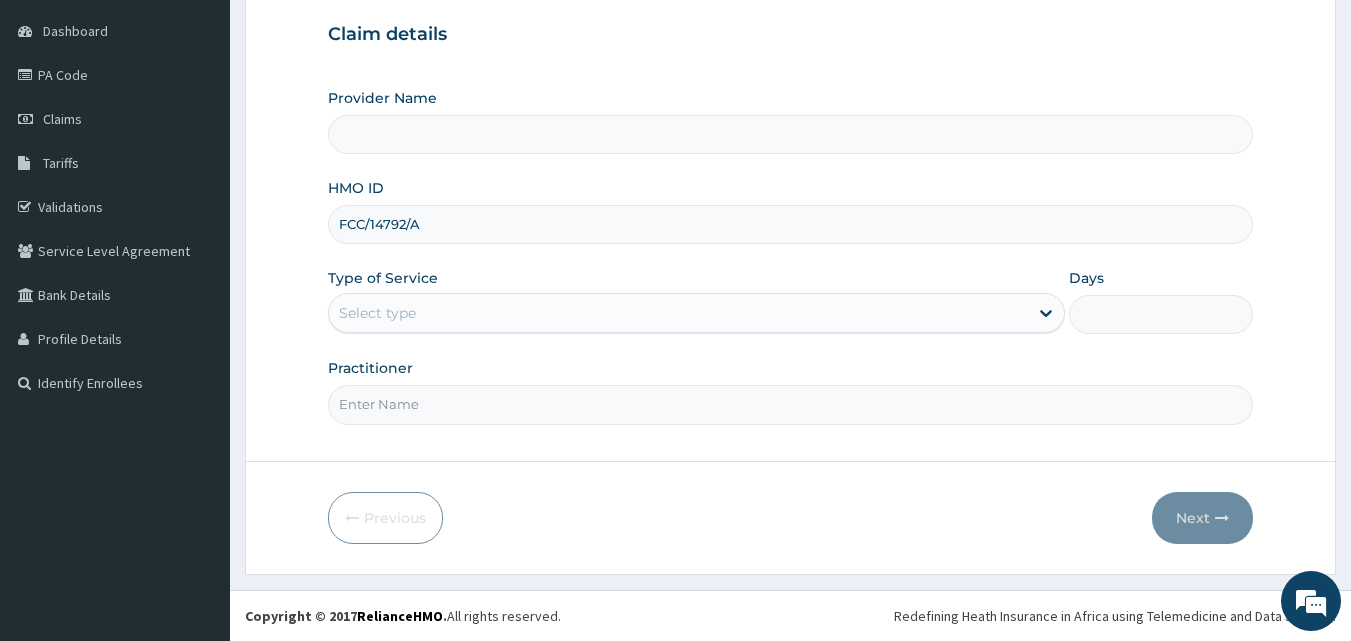 type on "FCC/14792/A" 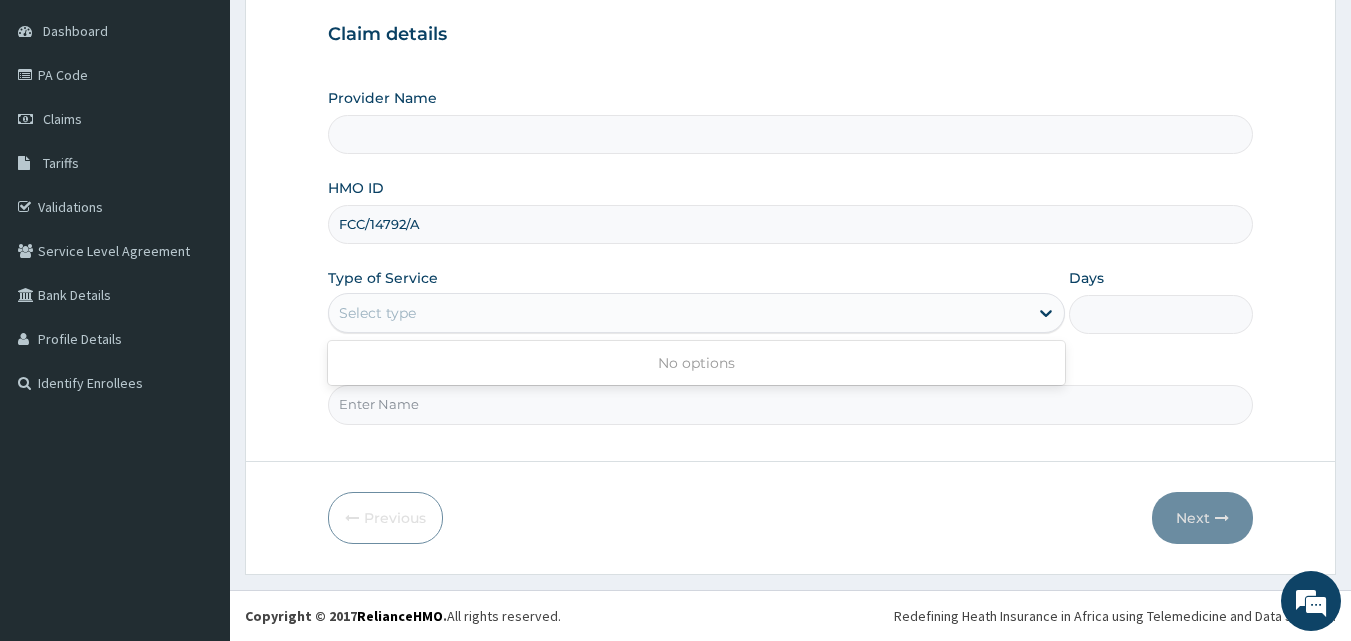 click on "Select type" at bounding box center (678, 313) 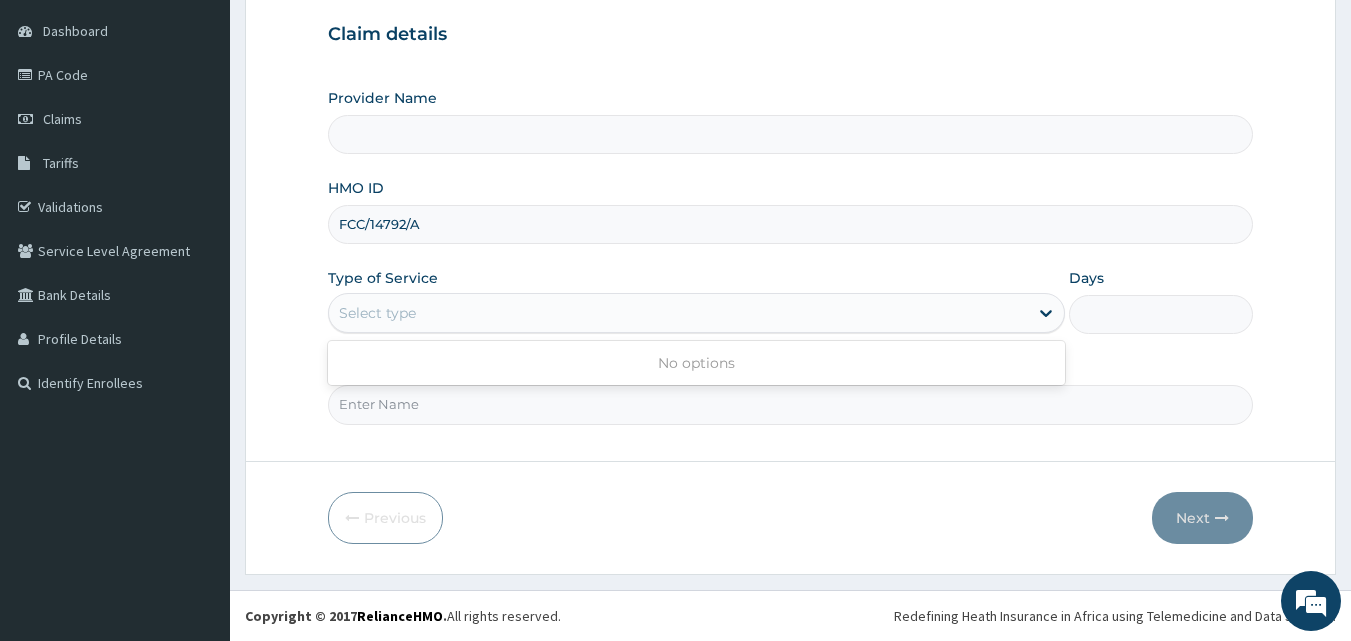 click on "Select type" at bounding box center [678, 313] 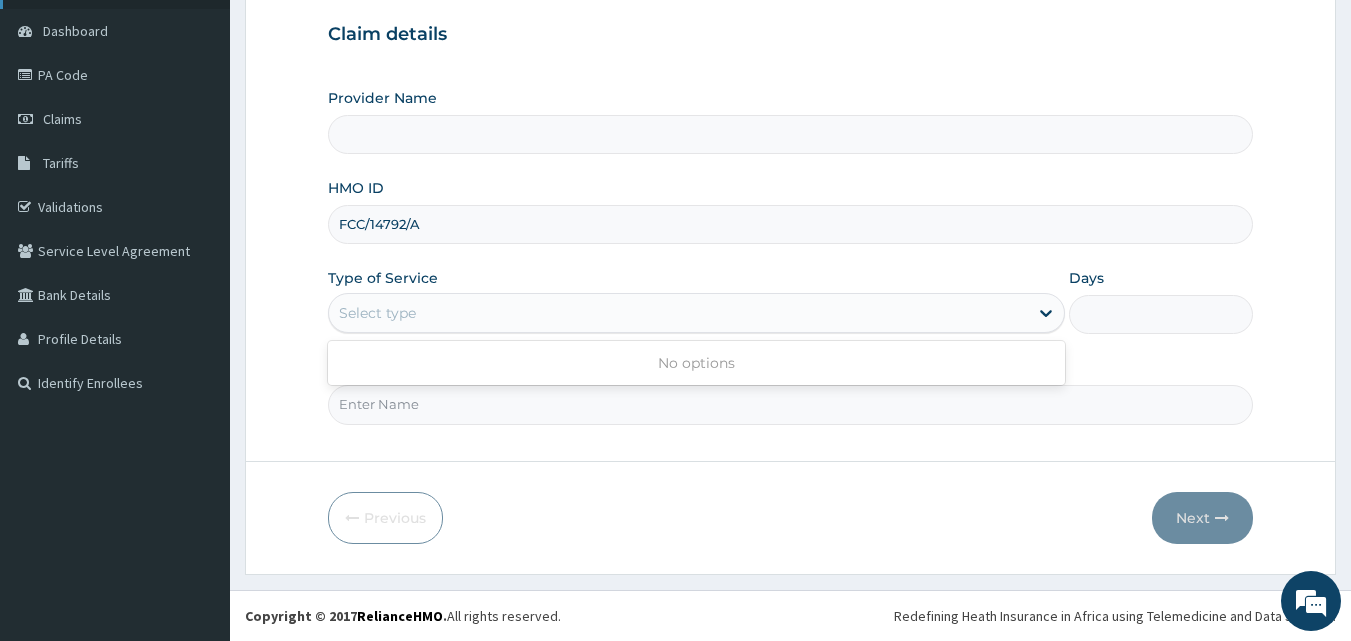 scroll, scrollTop: 0, scrollLeft: 0, axis: both 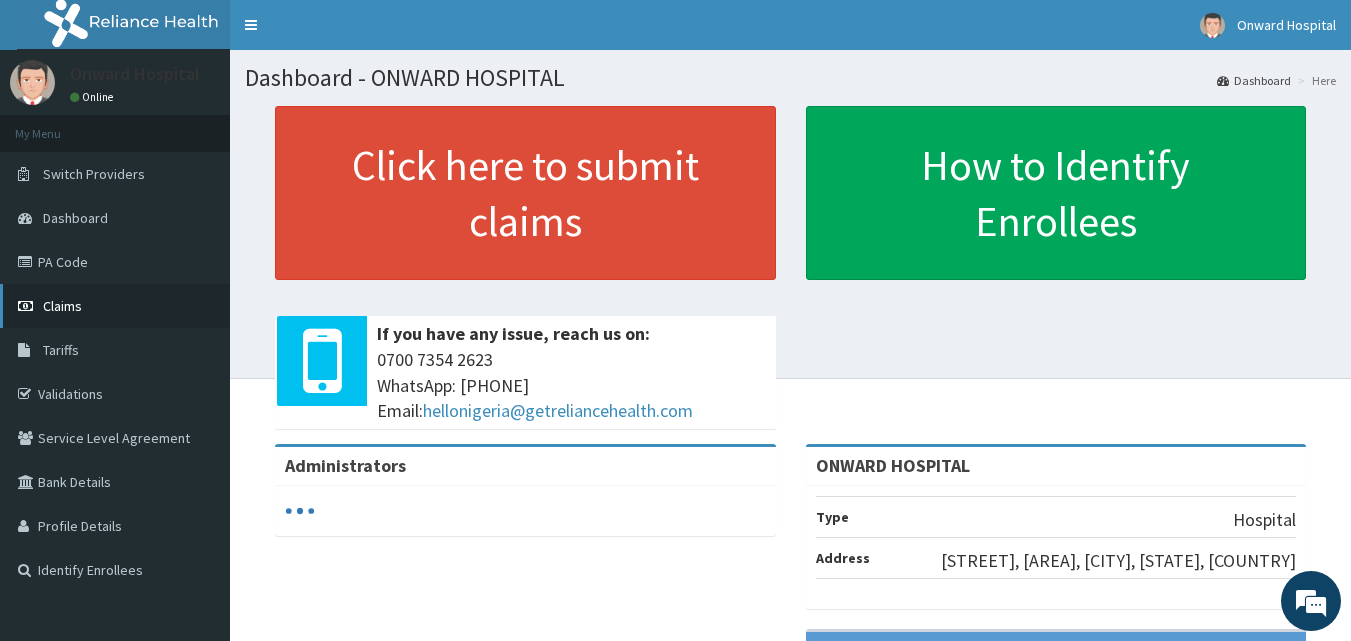 click on "Claims" at bounding box center [115, 306] 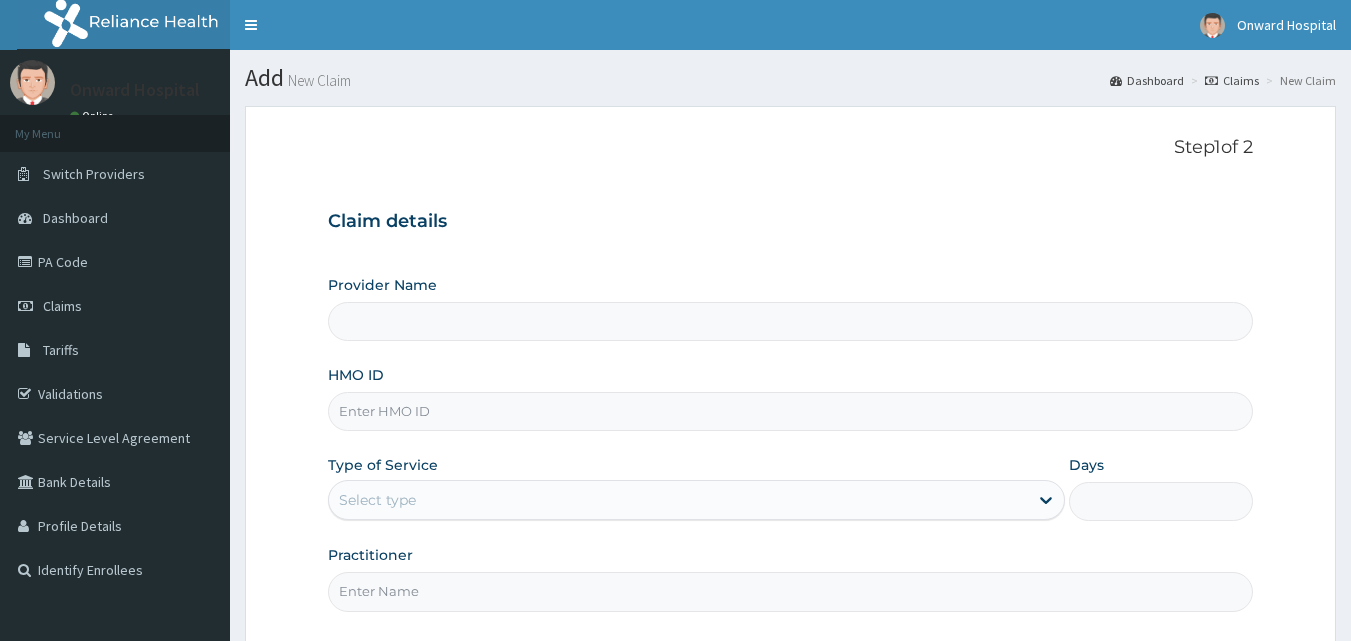 scroll, scrollTop: 0, scrollLeft: 0, axis: both 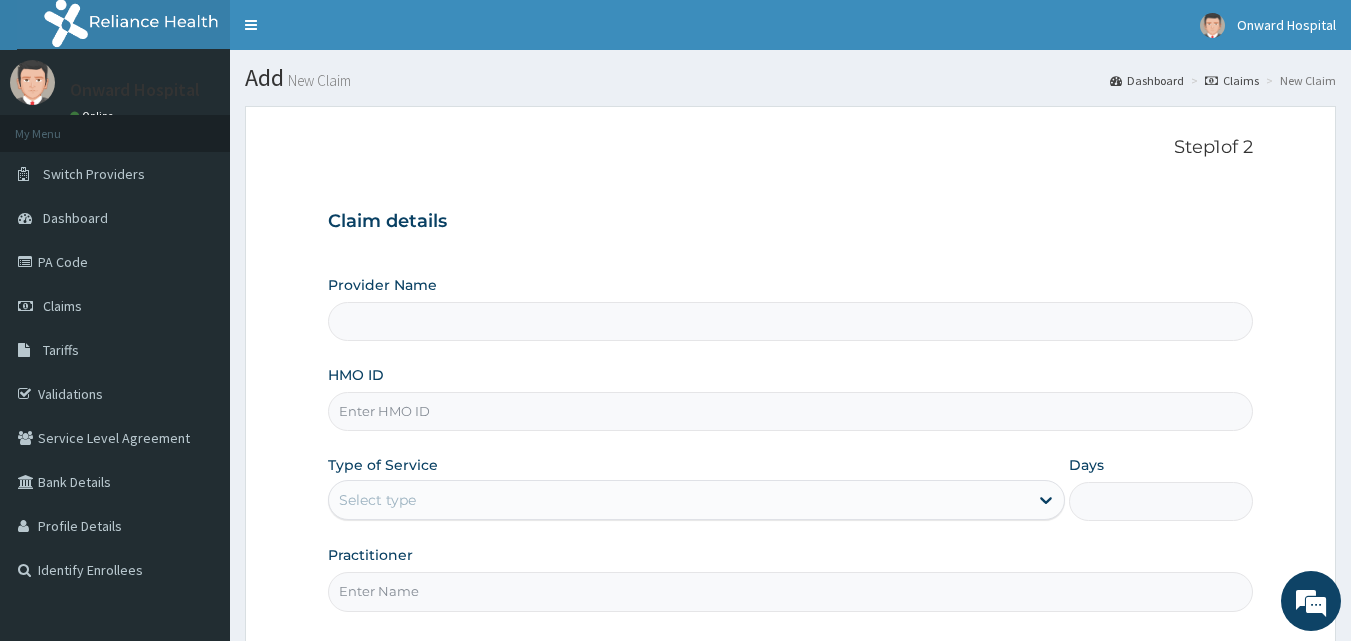 type on "ONWARD HOSPITAL" 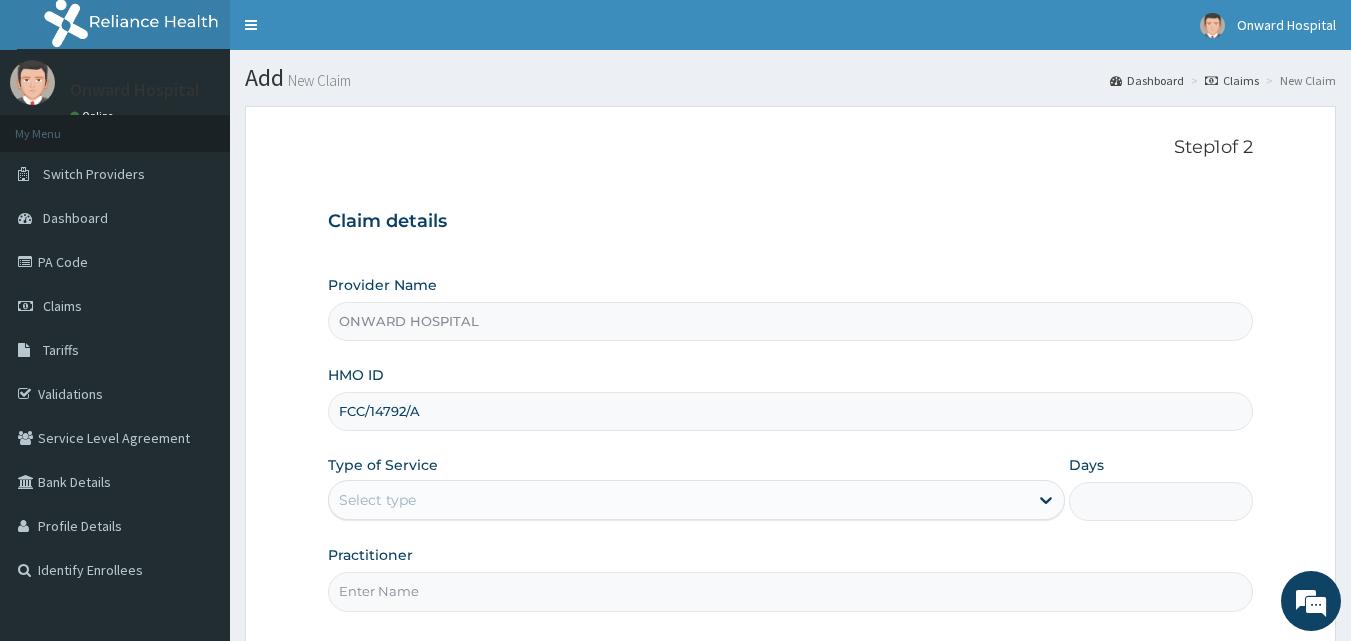 type on "FCC/14792/A" 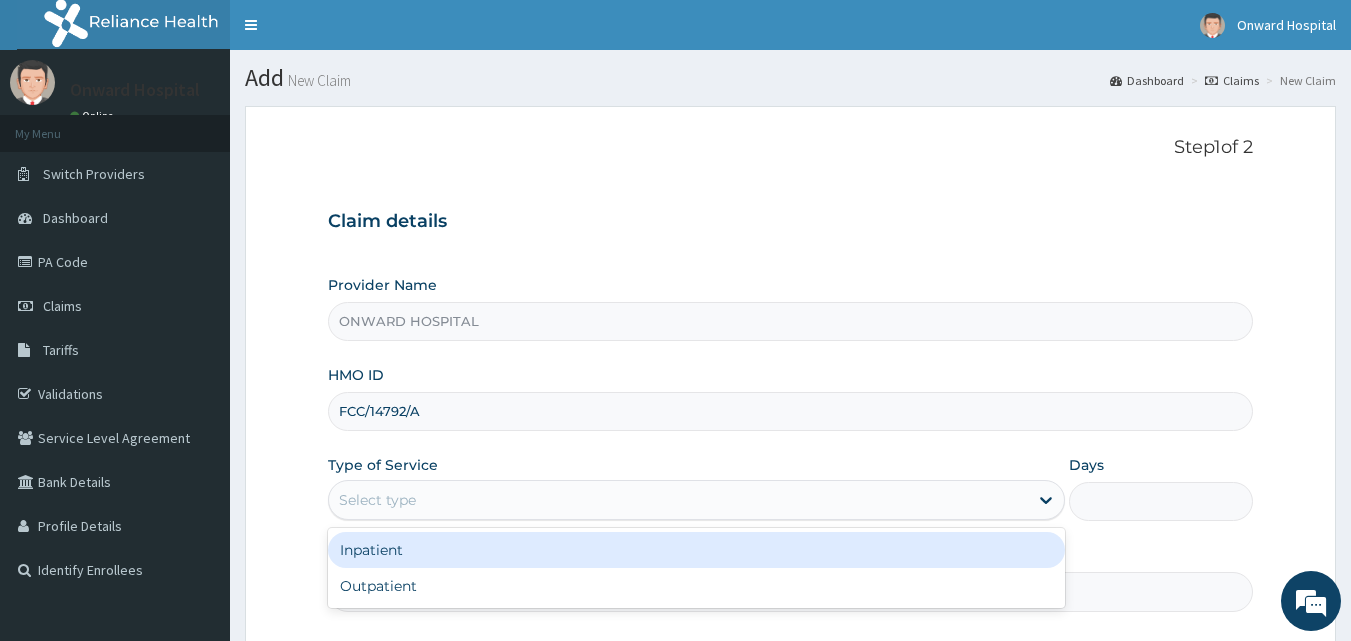 scroll, scrollTop: 100, scrollLeft: 0, axis: vertical 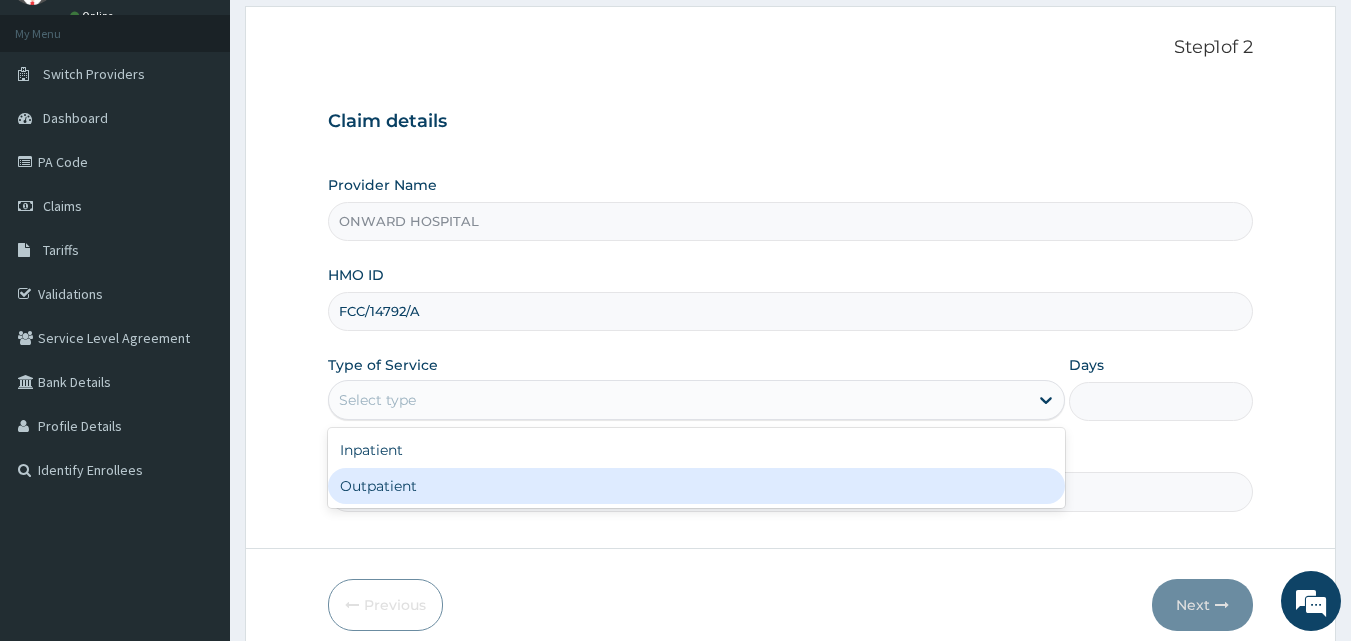 drag, startPoint x: 372, startPoint y: 479, endPoint x: 482, endPoint y: 411, distance: 129.3213 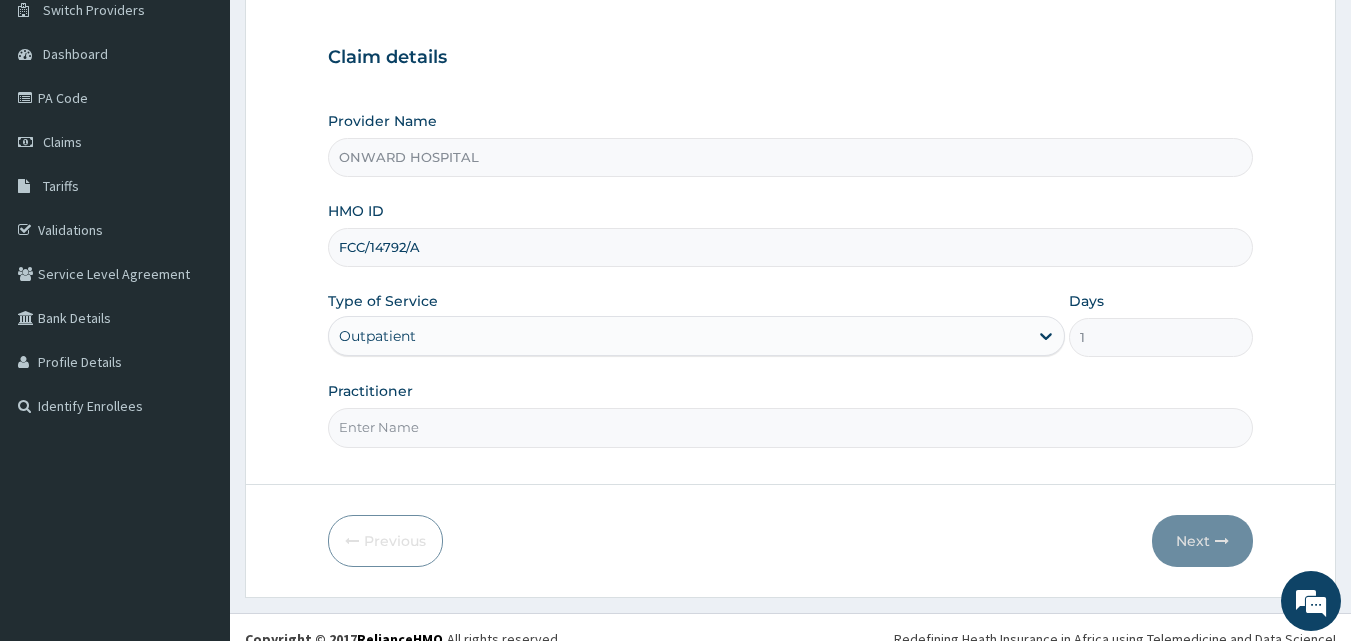 scroll, scrollTop: 187, scrollLeft: 0, axis: vertical 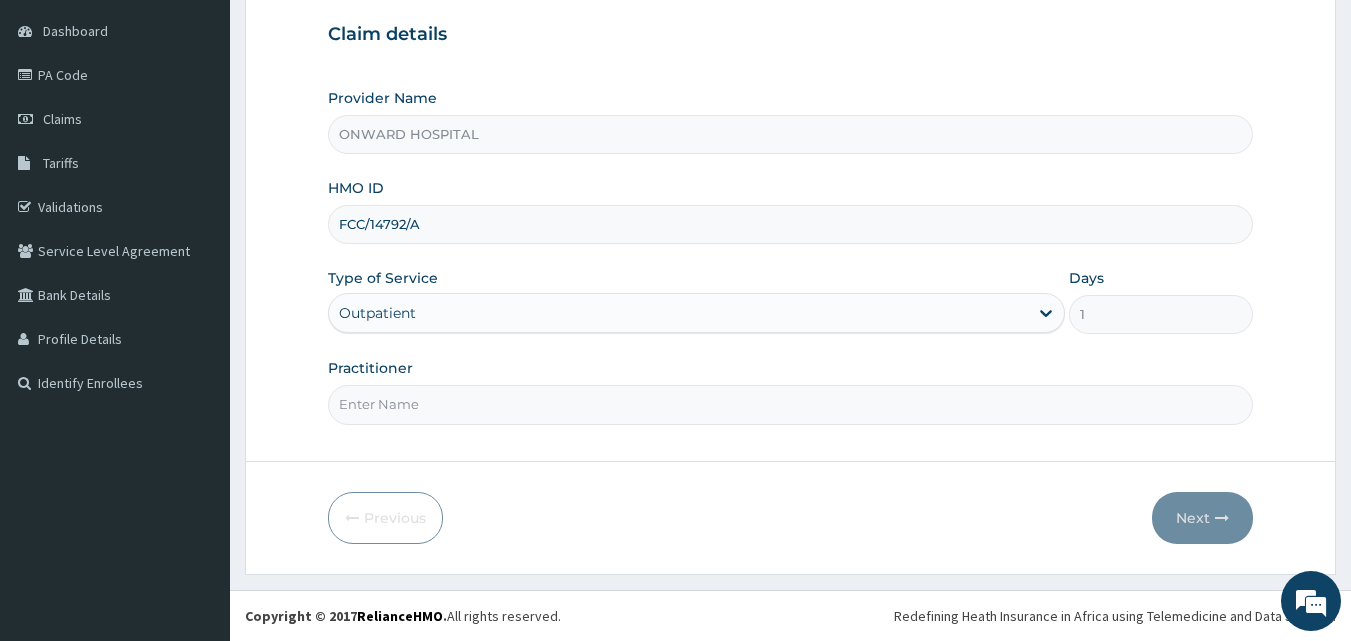click on "Step 1 of 2 Claim details Provider Name ONWARD HOSPITAL HMO ID FCC/[NUMBER] Type of Service Outpatient Days 1 Practitioner" at bounding box center [791, 190] 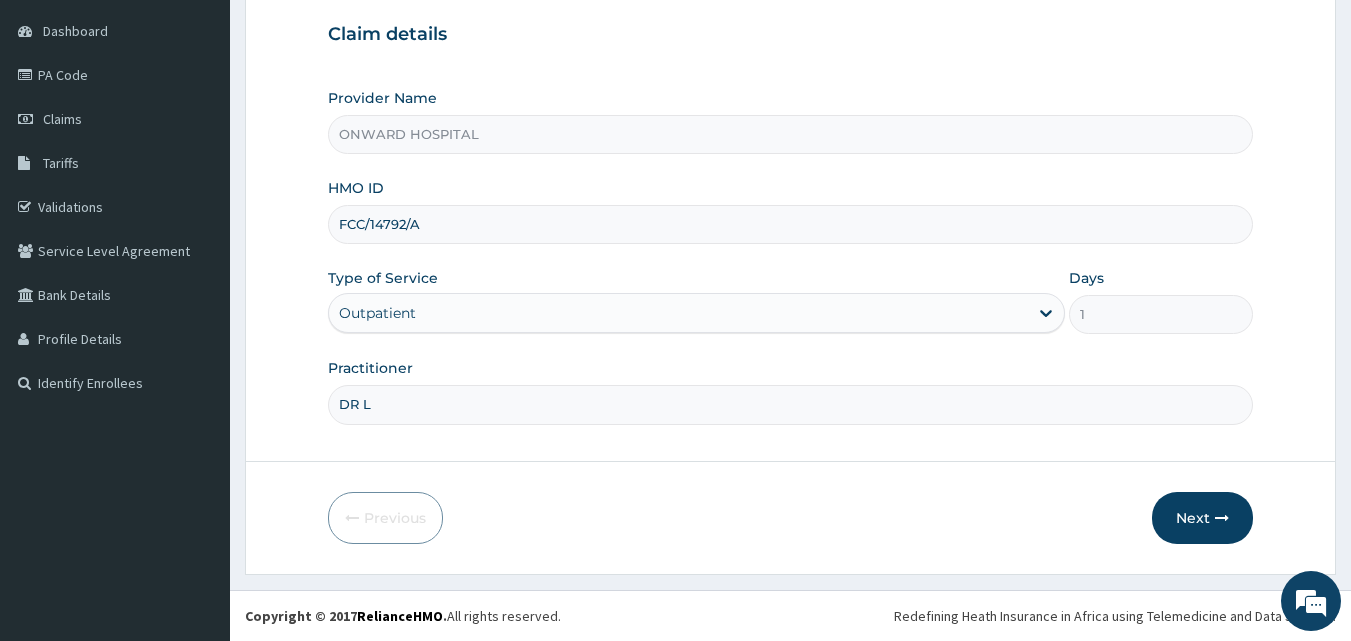 type on "DR [LAST]" 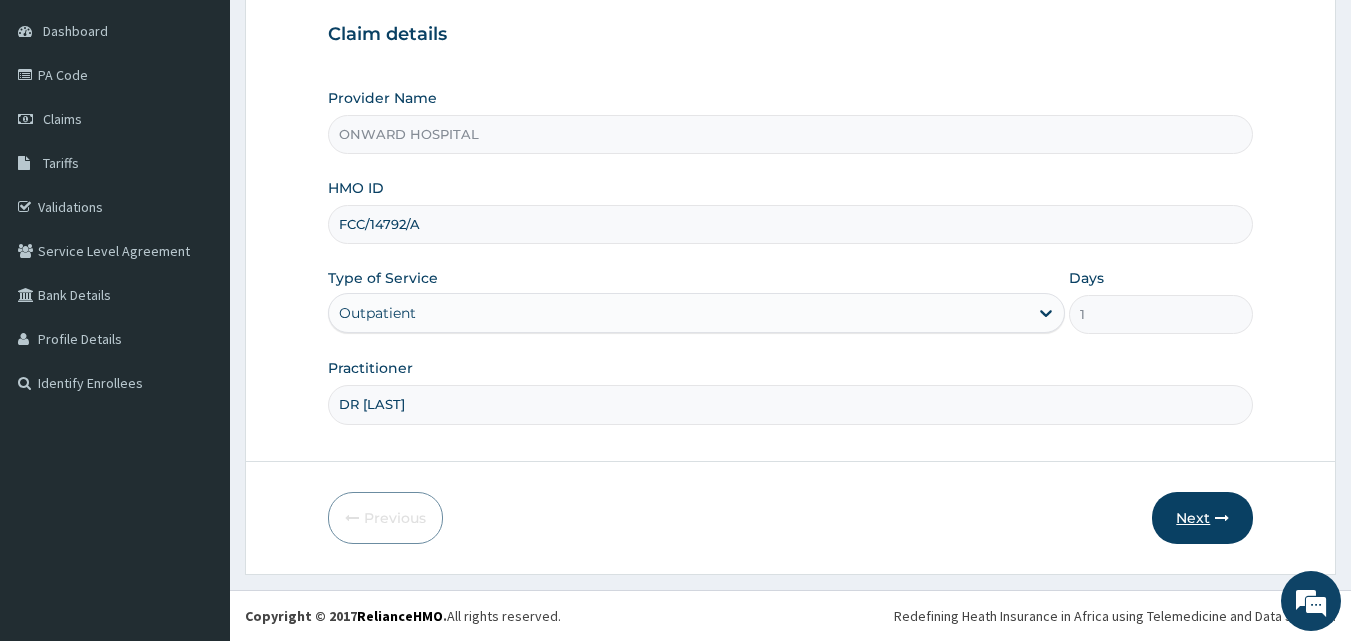 click on "Next" at bounding box center [1202, 518] 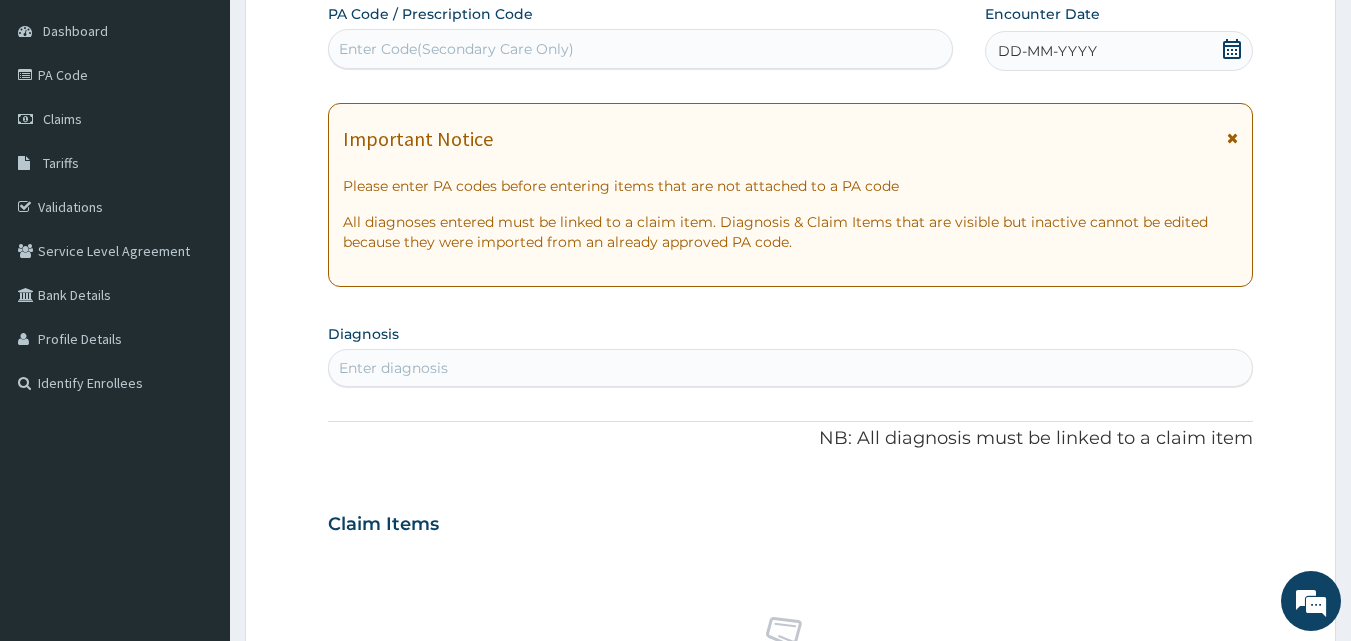click on "DD-MM-YYYY" at bounding box center (1047, 51) 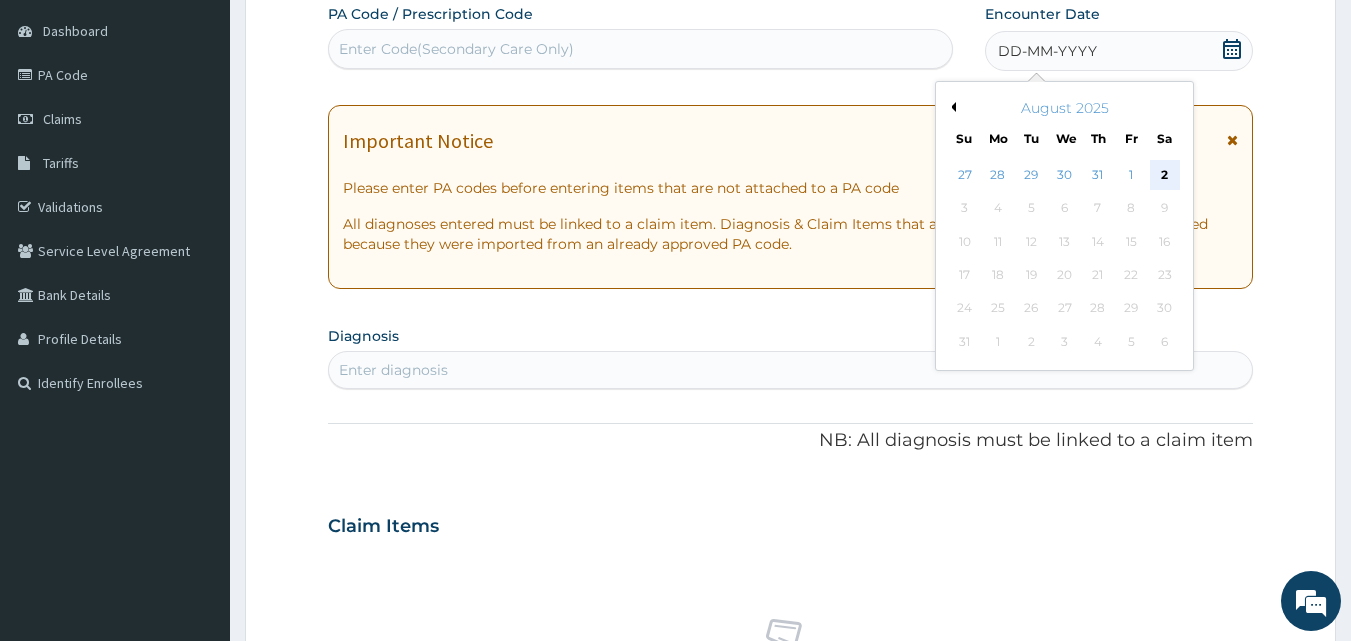click on "2" at bounding box center (1165, 175) 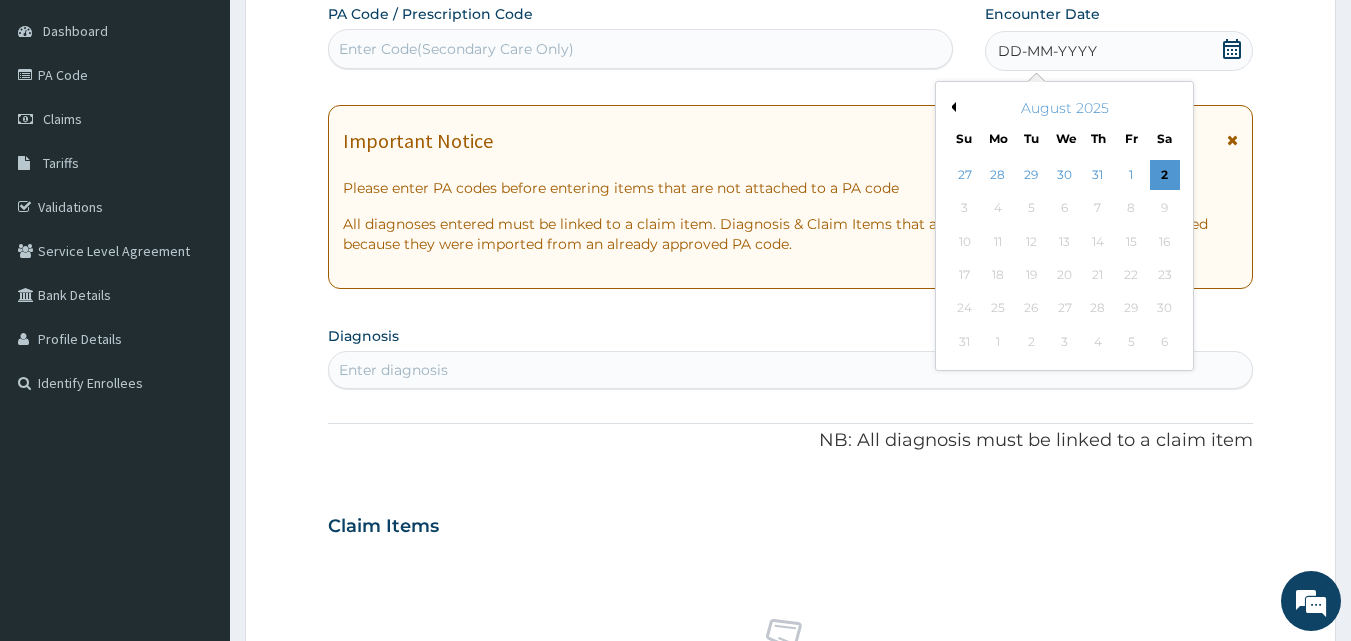 drag, startPoint x: 1170, startPoint y: 176, endPoint x: 1154, endPoint y: 176, distance: 16 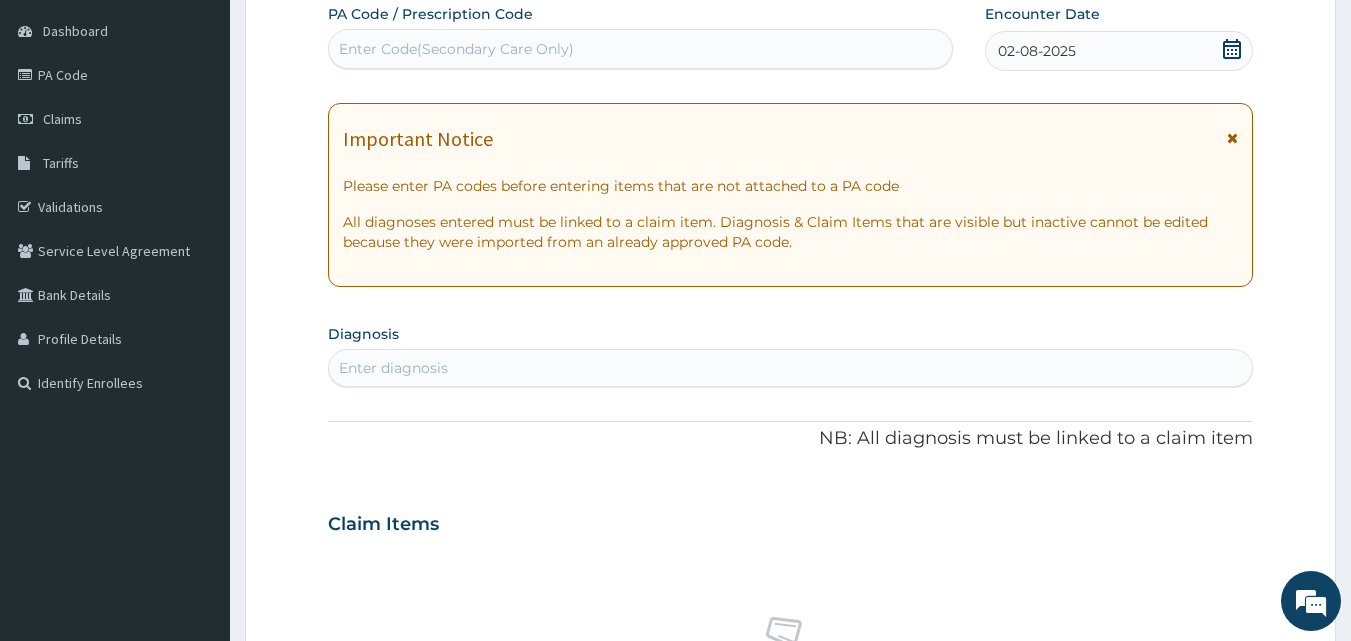 click on "Enter diagnosis" at bounding box center (791, 368) 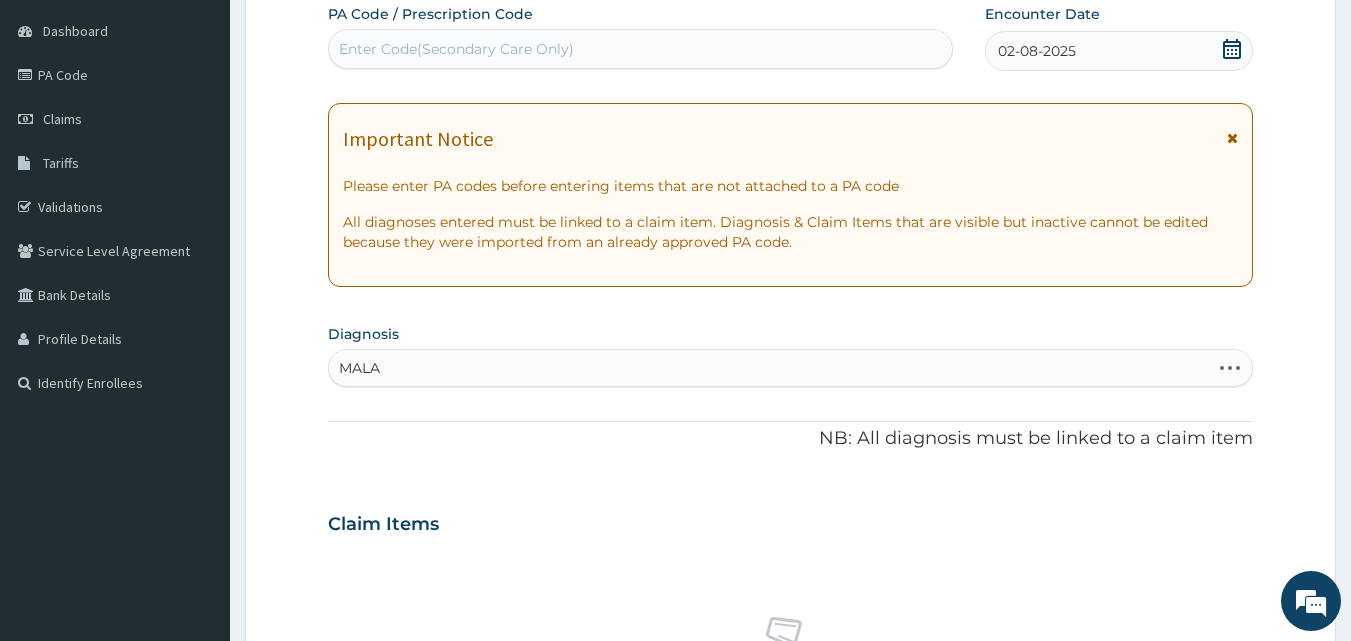 type on "MALAR" 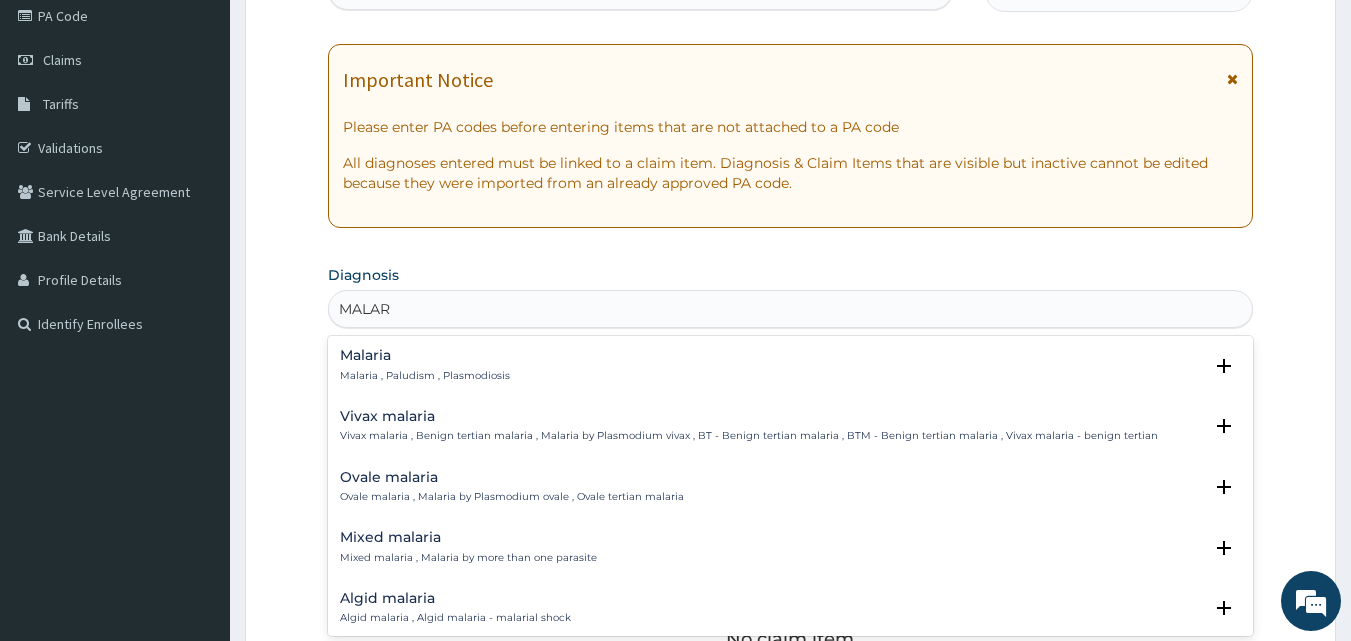 scroll, scrollTop: 287, scrollLeft: 0, axis: vertical 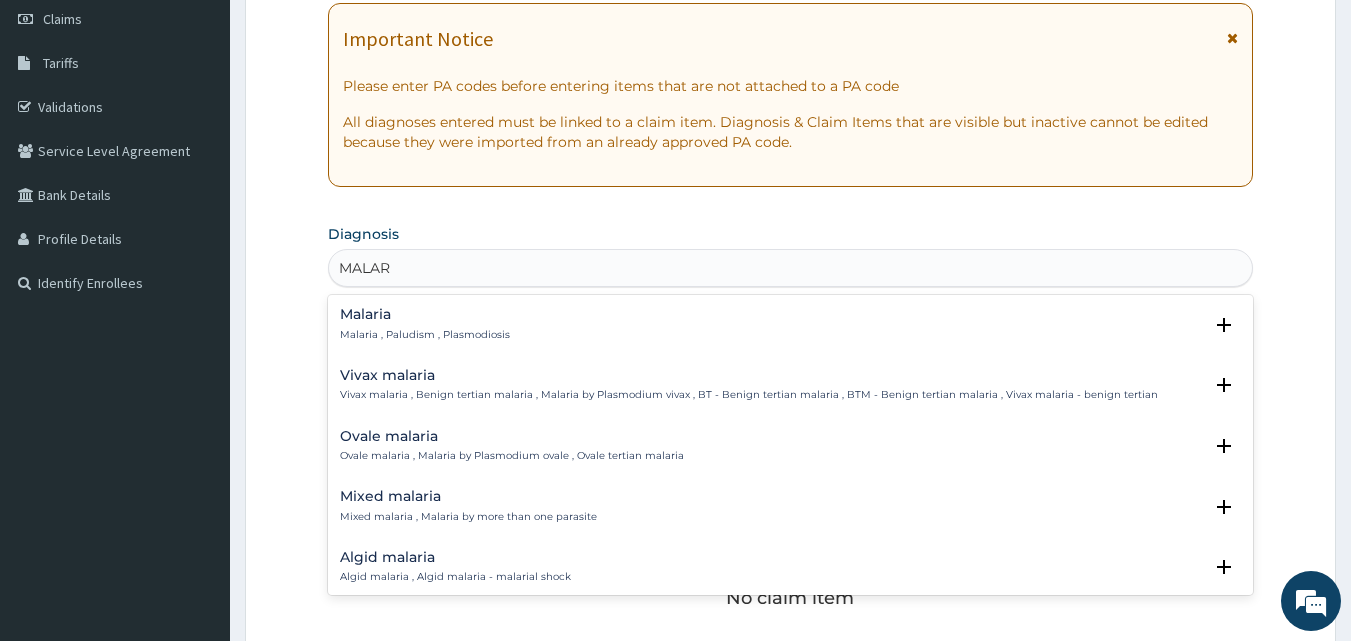 click on "Malaria , Paludism , Plasmodiosis" at bounding box center (425, 335) 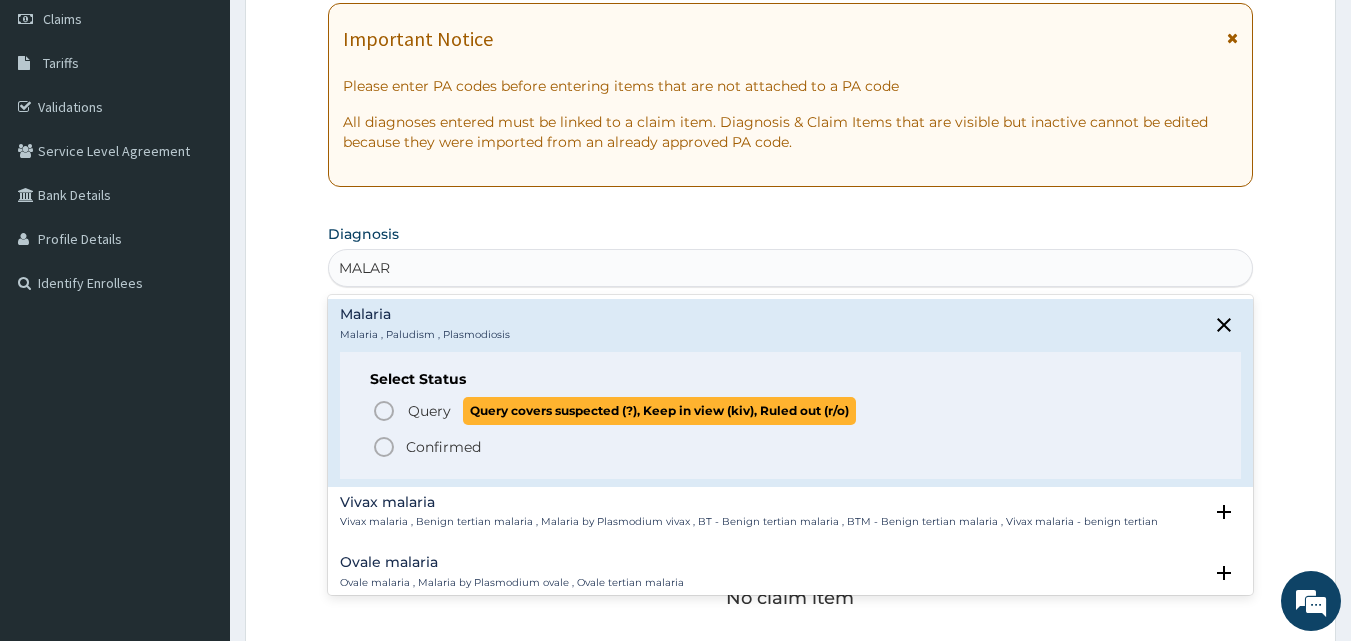 click 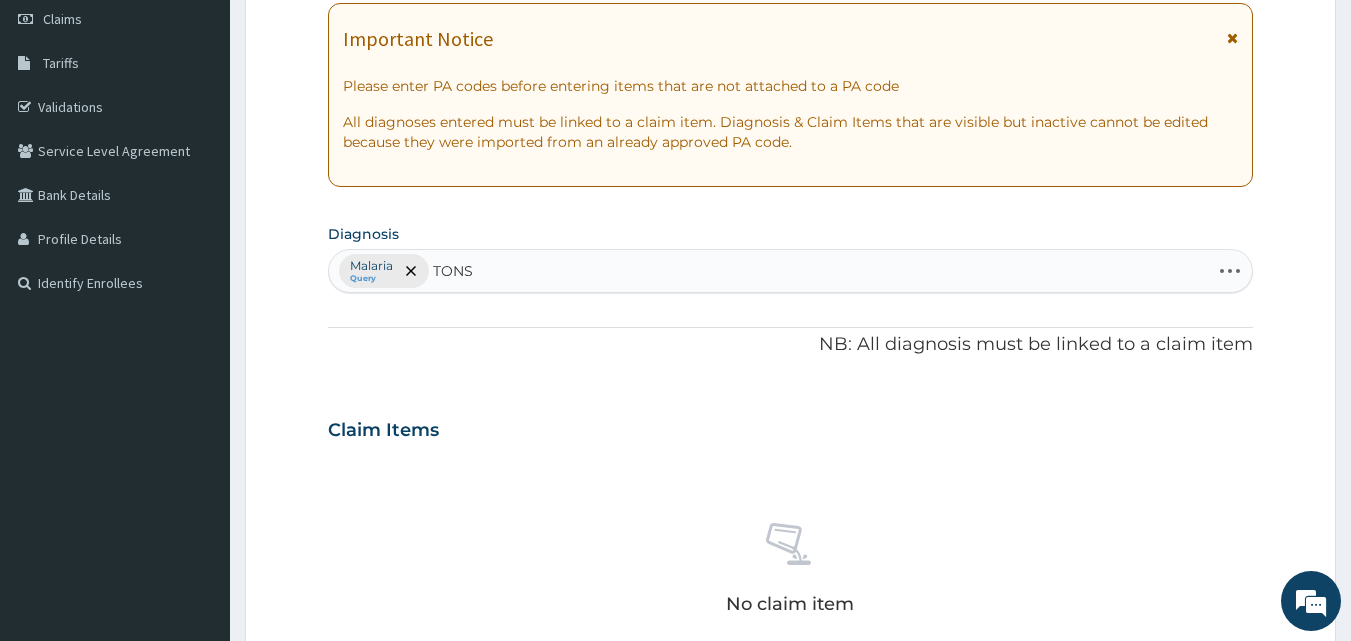type on "TONSI" 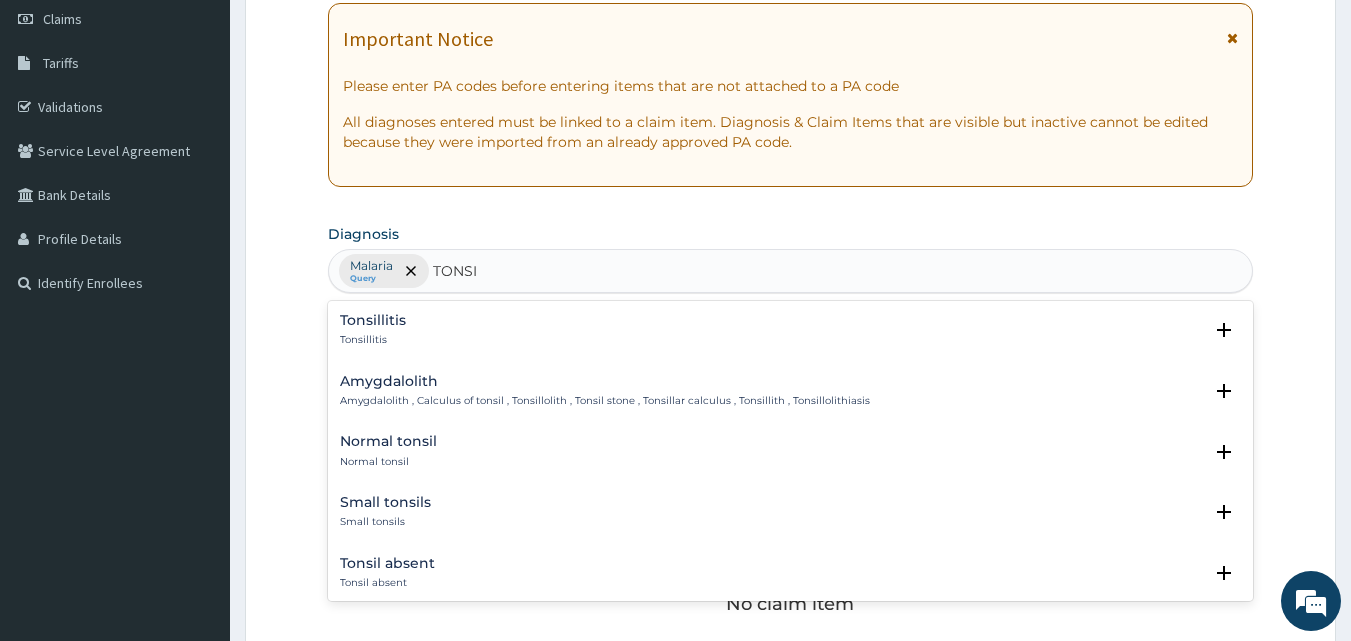 click on "Tonsillitis Tonsillitis" at bounding box center [791, 330] 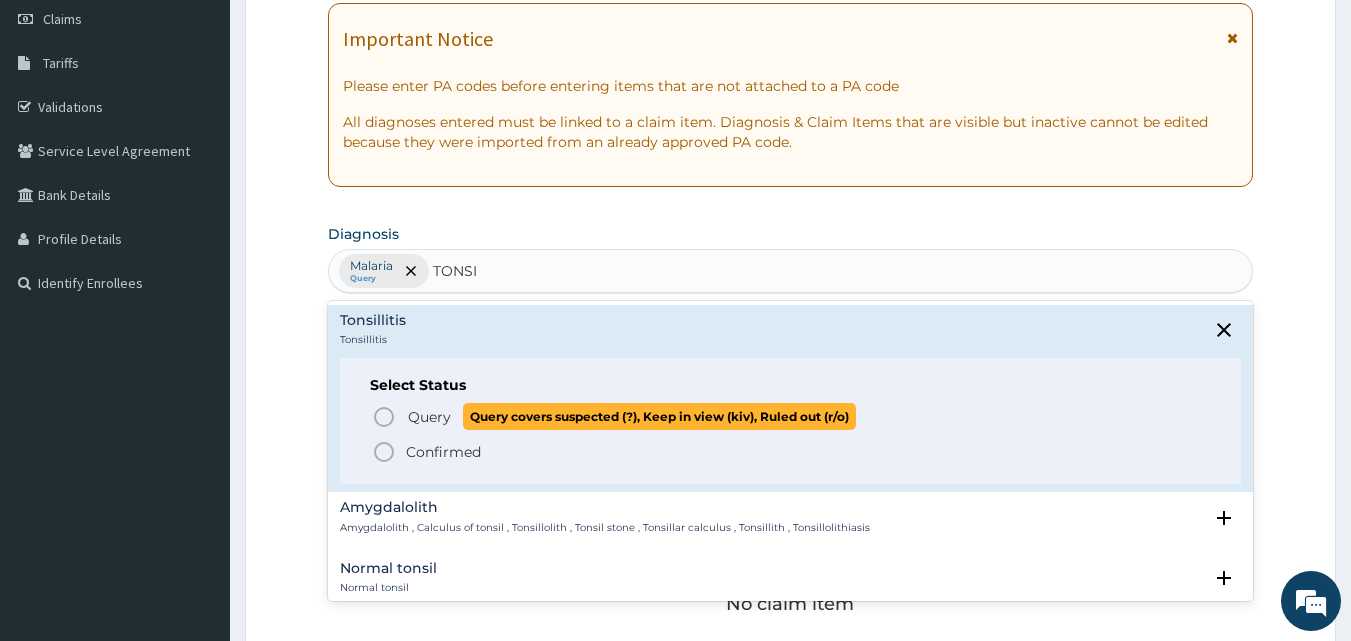 click 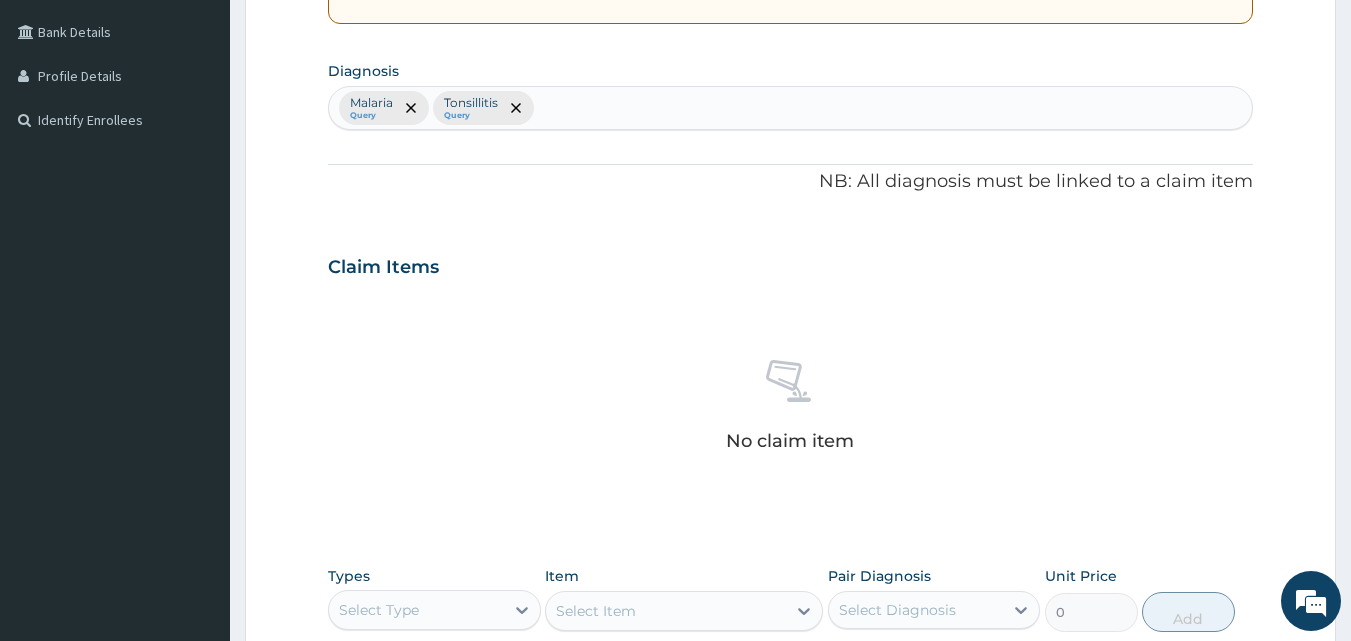 scroll, scrollTop: 687, scrollLeft: 0, axis: vertical 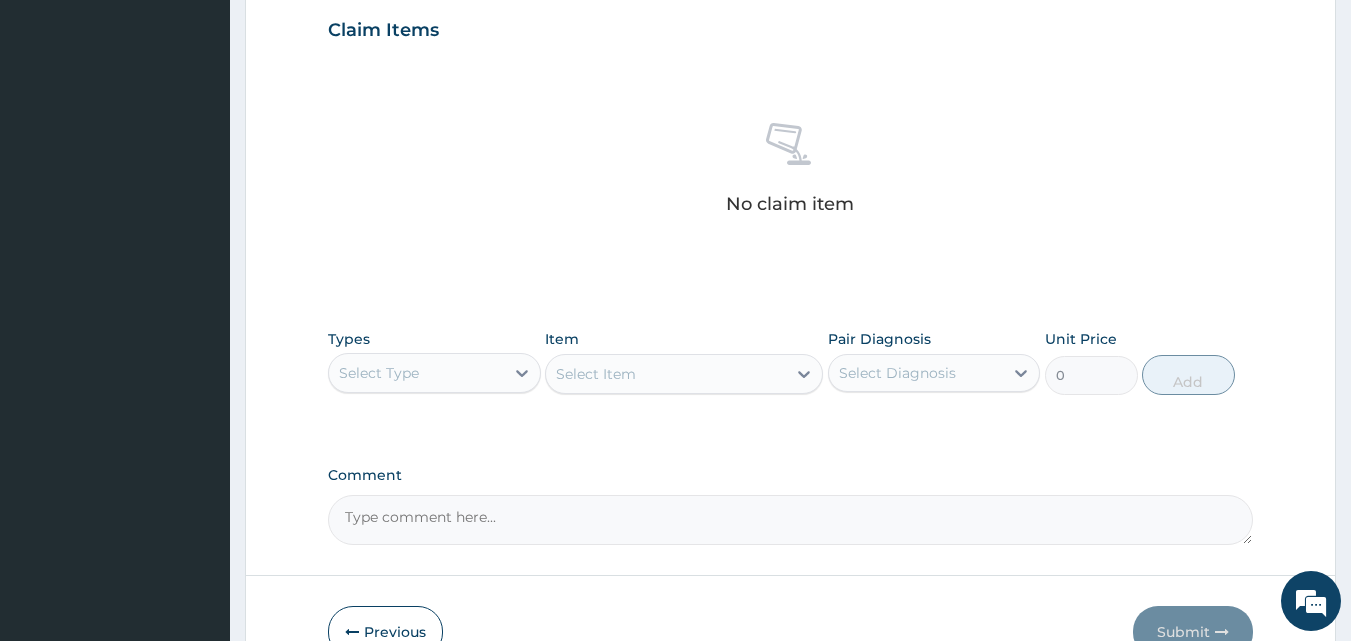 click on "Select Type" at bounding box center [416, 373] 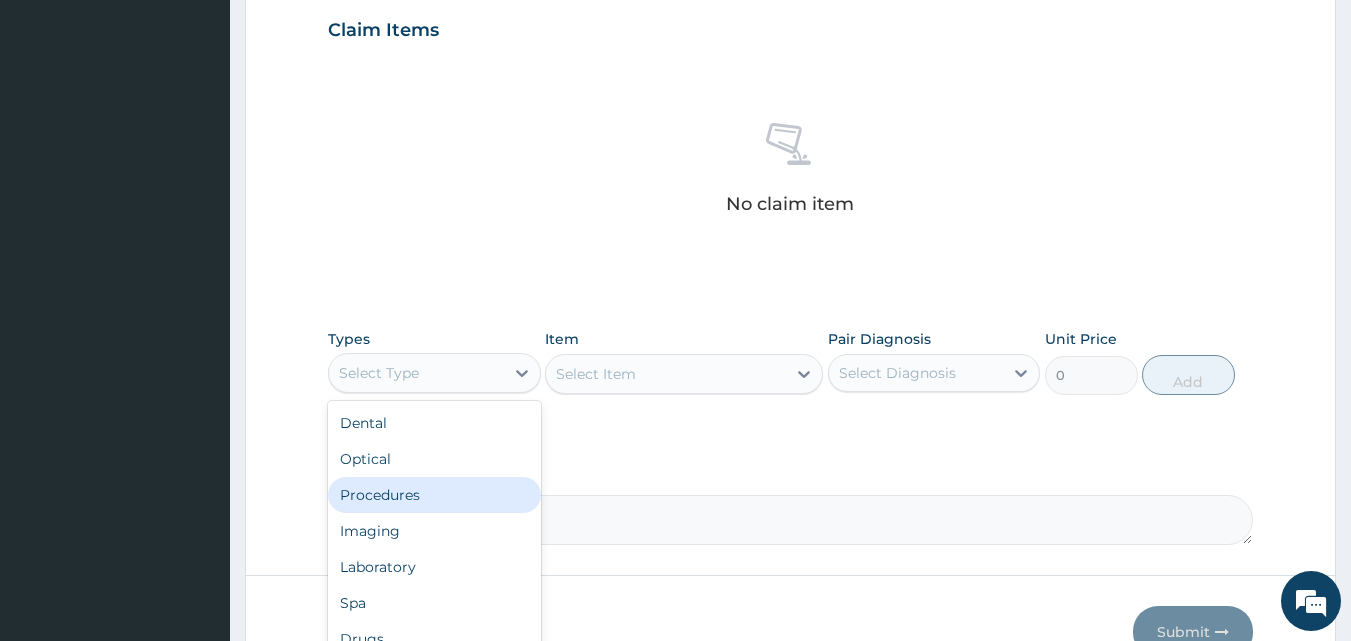 click on "Procedures" at bounding box center [434, 495] 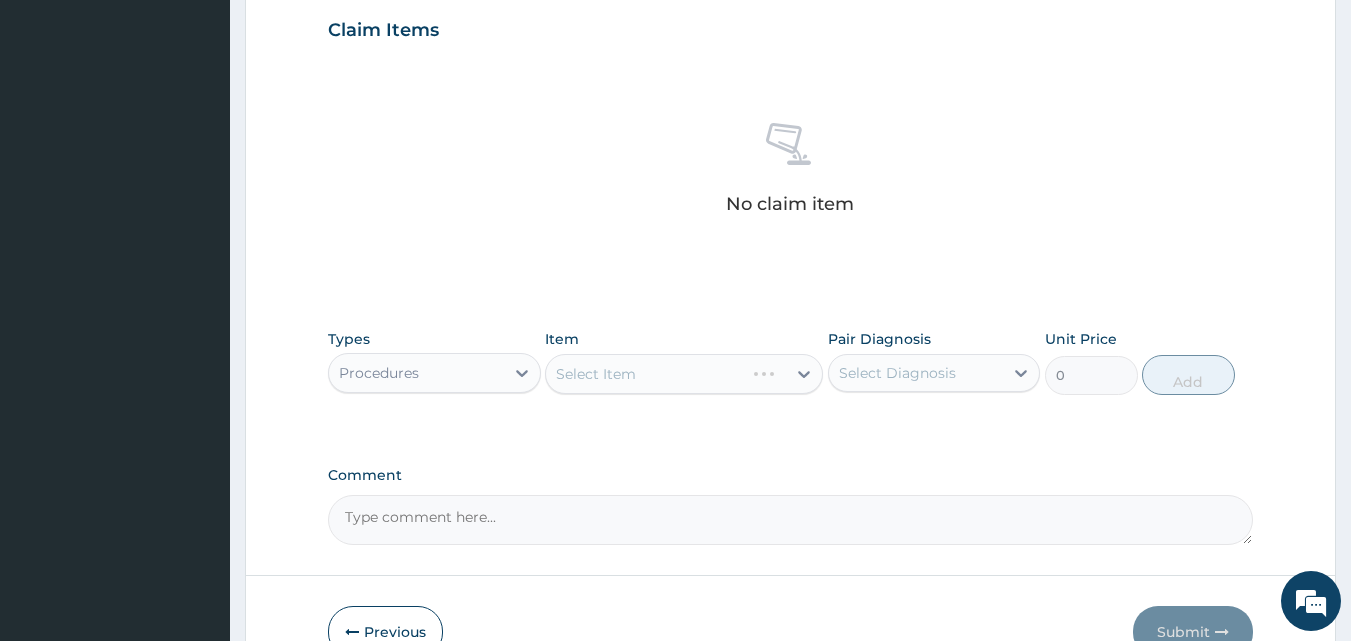 click on "Select Item" at bounding box center (684, 374) 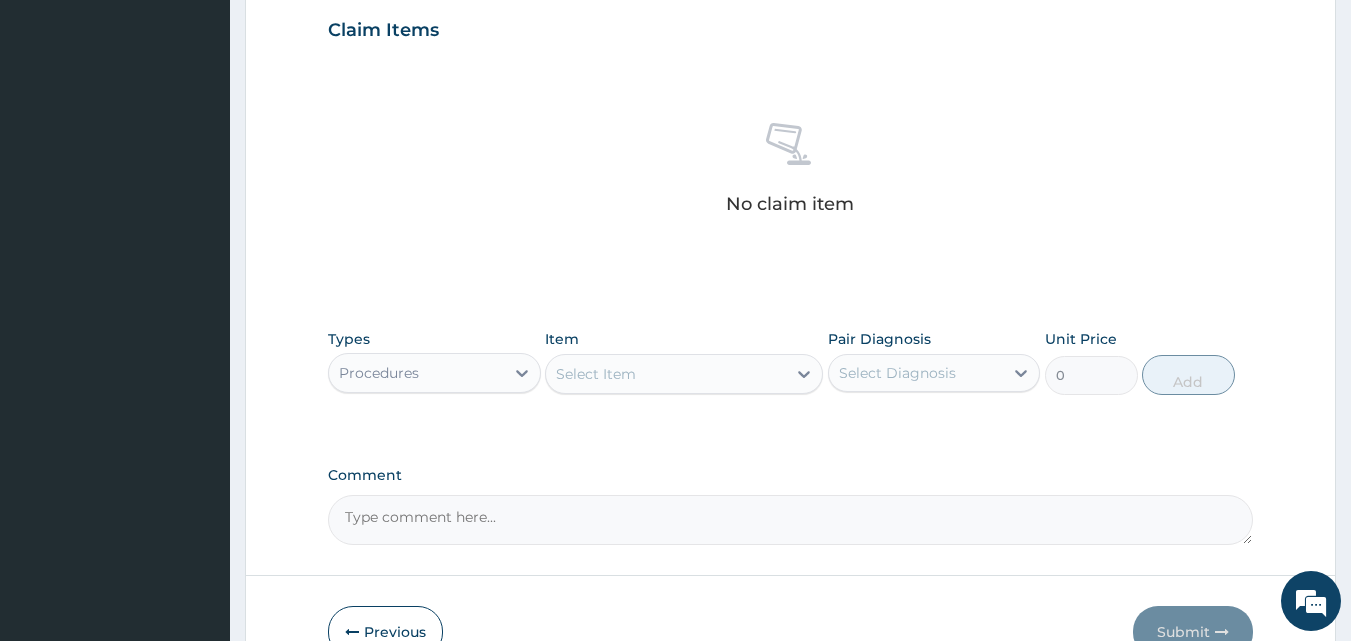 click on "Select Item" at bounding box center (596, 374) 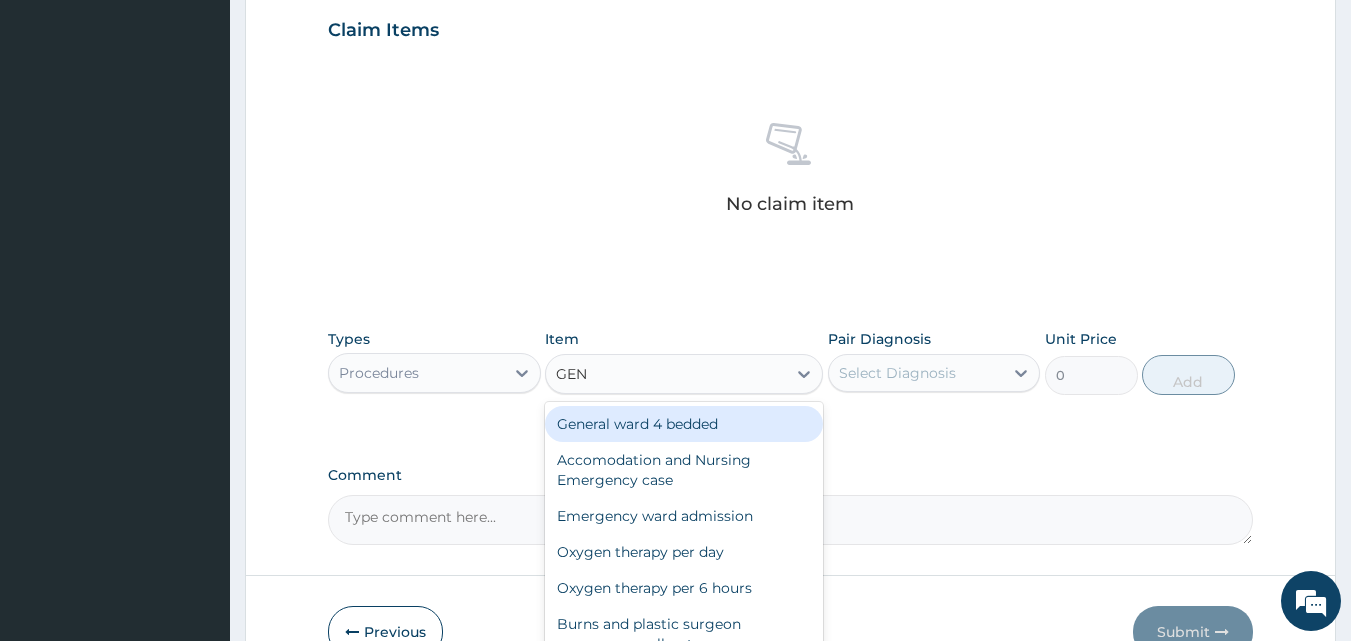 type on "GENE" 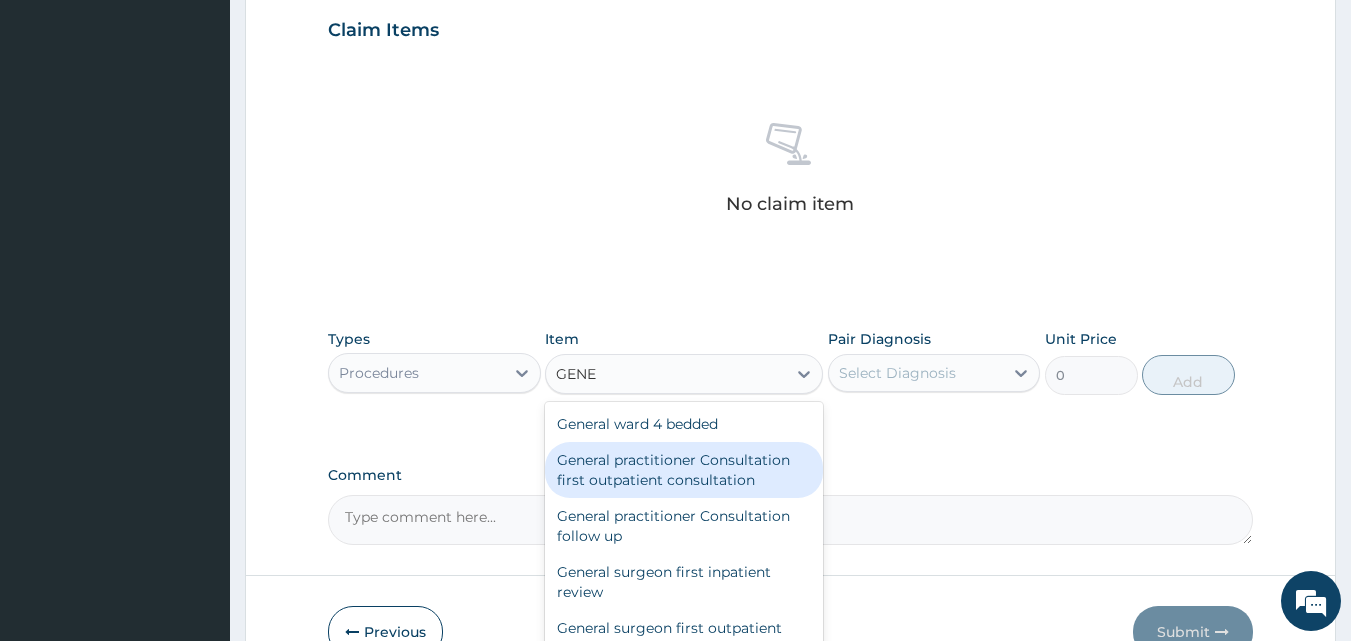 click on "General practitioner Consultation first outpatient consultation" at bounding box center (684, 470) 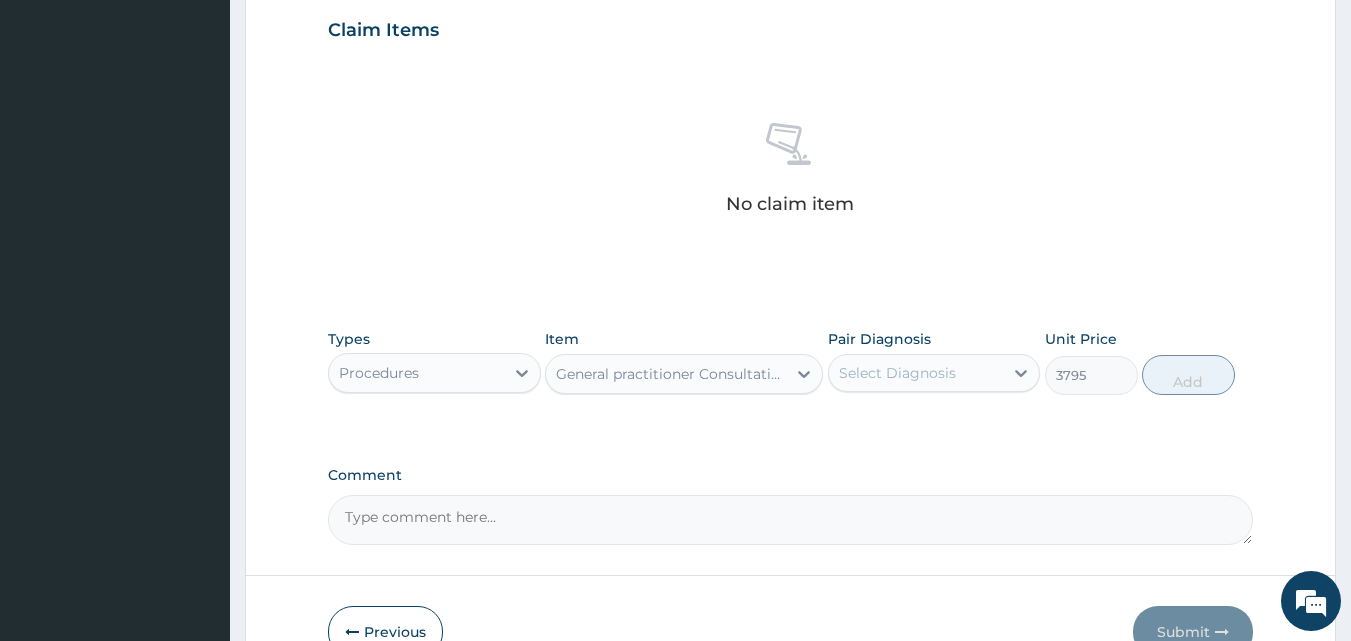 click on "Select Diagnosis" at bounding box center [897, 373] 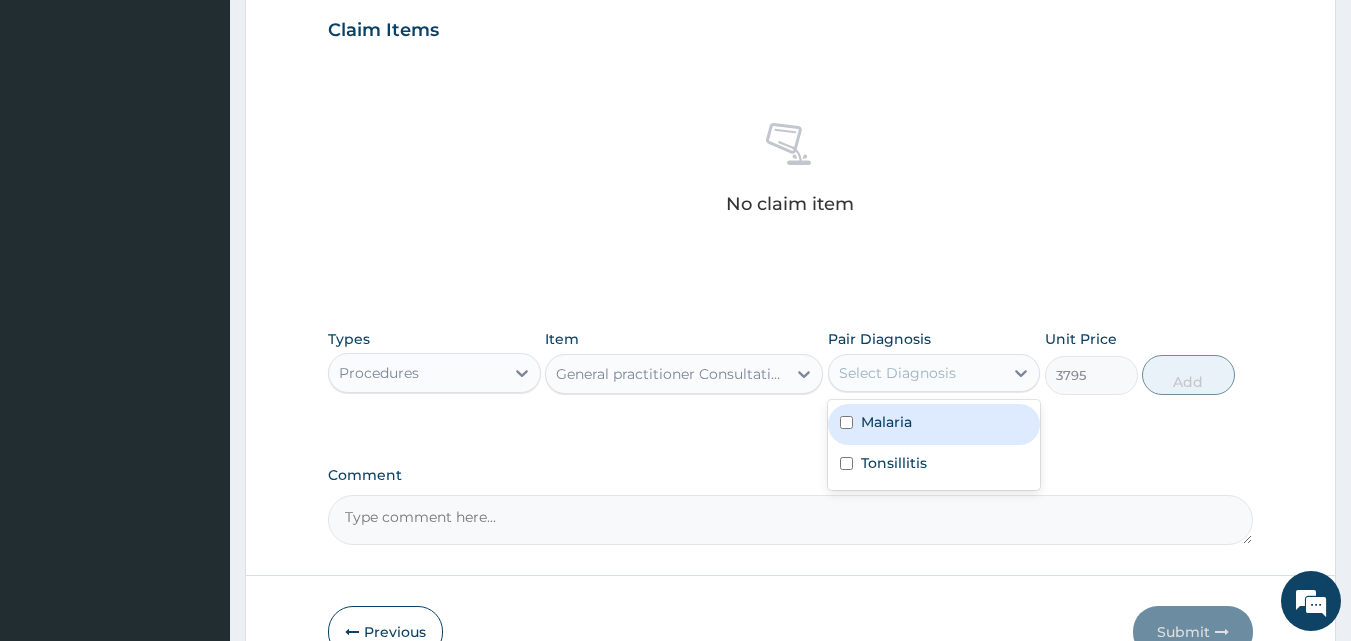click on "Malaria" at bounding box center [886, 422] 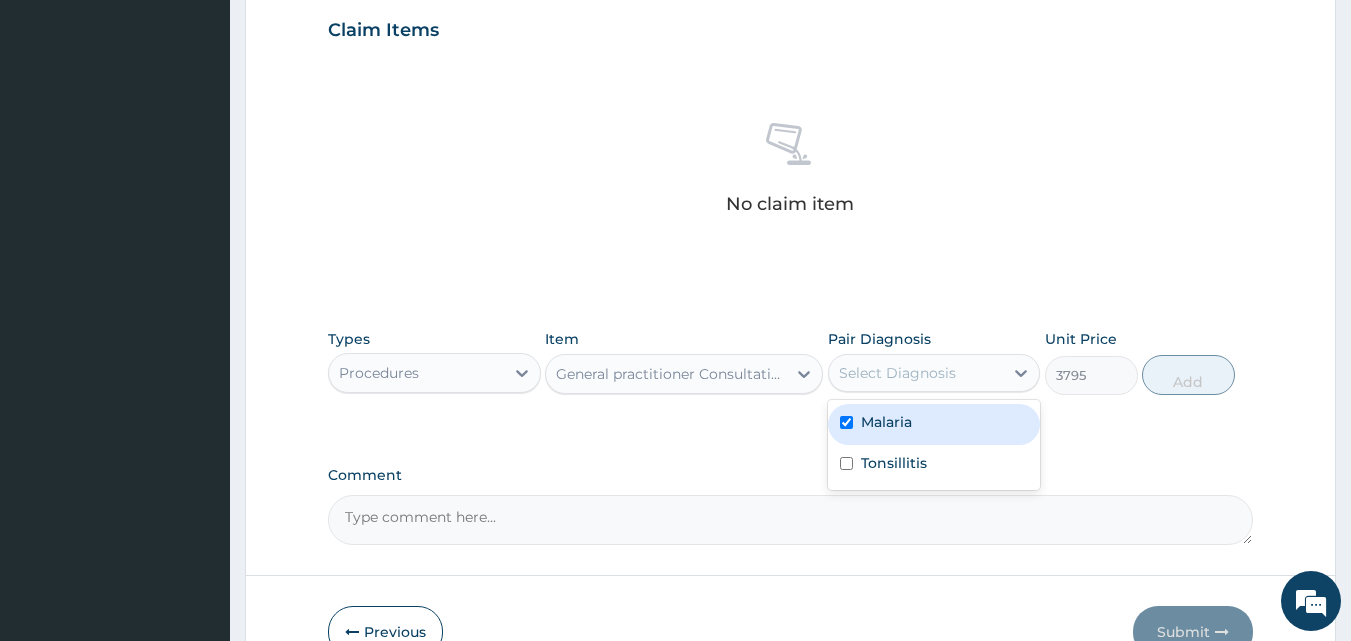 checkbox on "true" 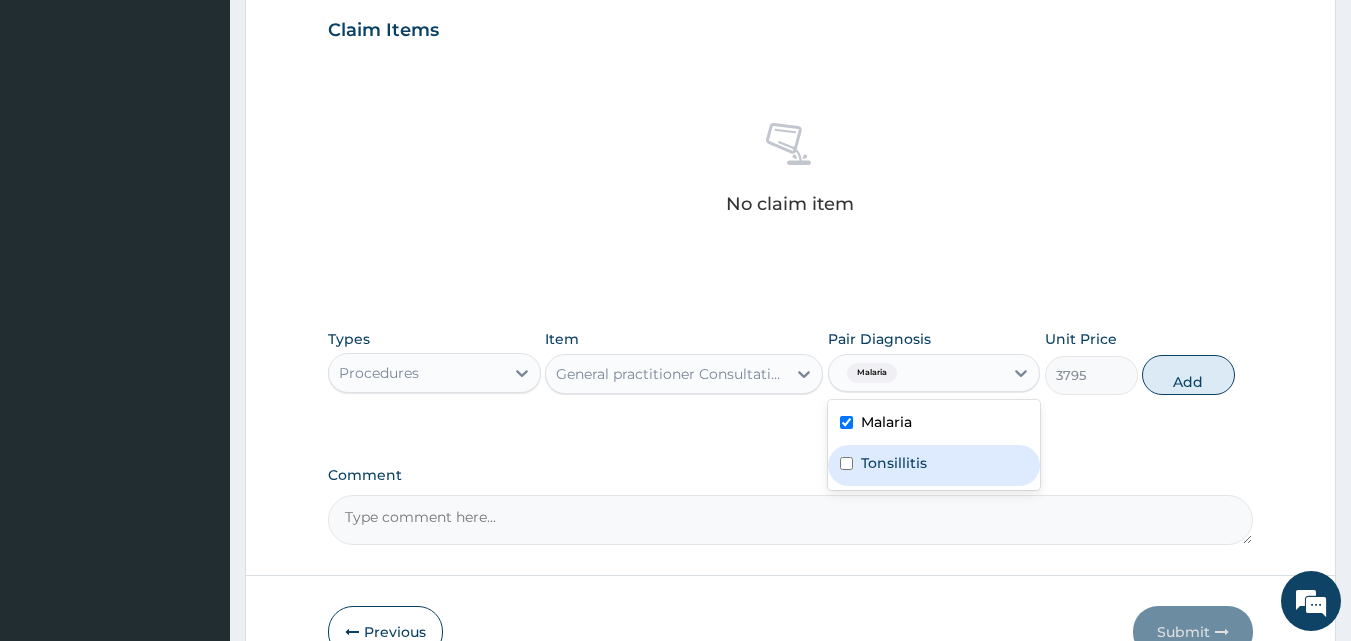 drag, startPoint x: 895, startPoint y: 472, endPoint x: 971, endPoint y: 435, distance: 84.5281 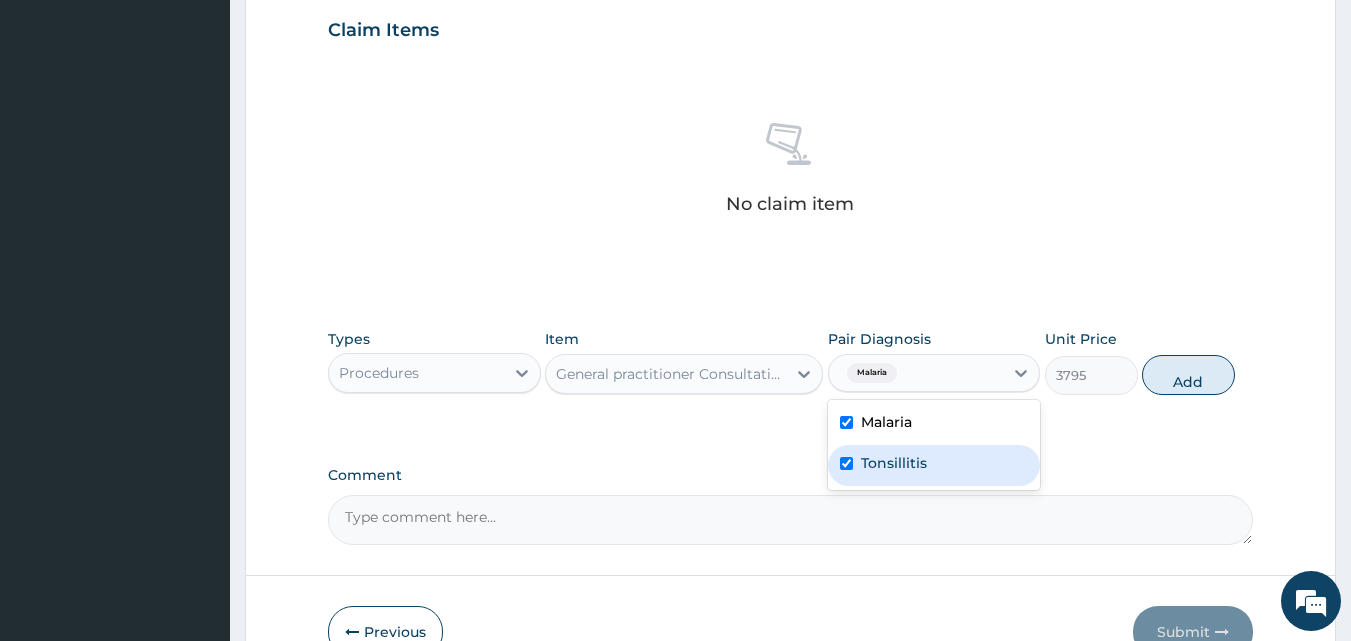 checkbox on "true" 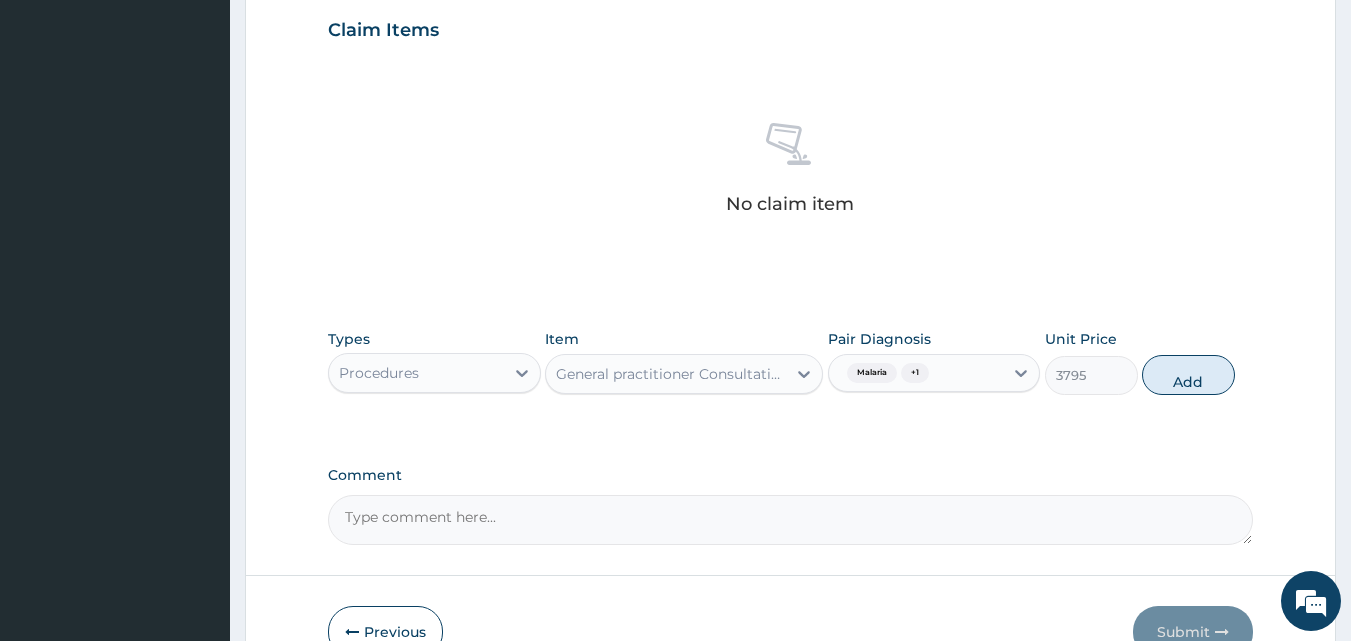 click on "Types Procedures Item General practitioner Consultation first outpatient consultation Pair Diagnosis Malaria  + 1 Unit Price 3795 Add" at bounding box center (791, 362) 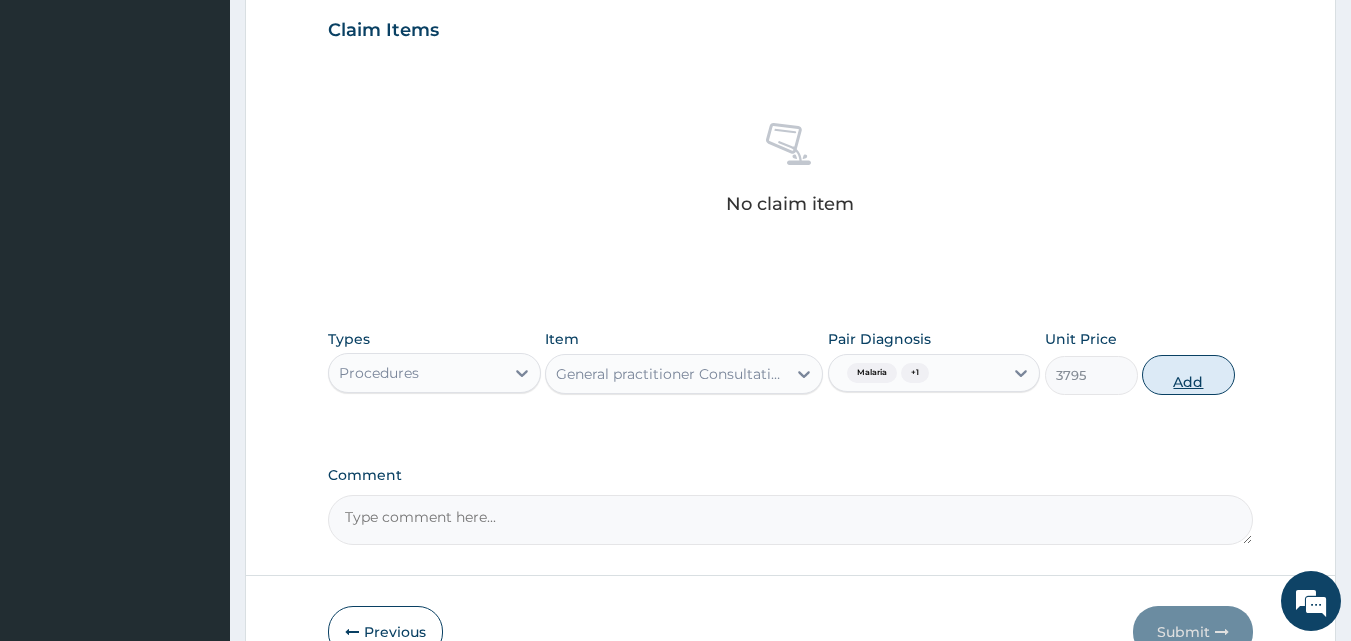click on "Add" at bounding box center [1188, 375] 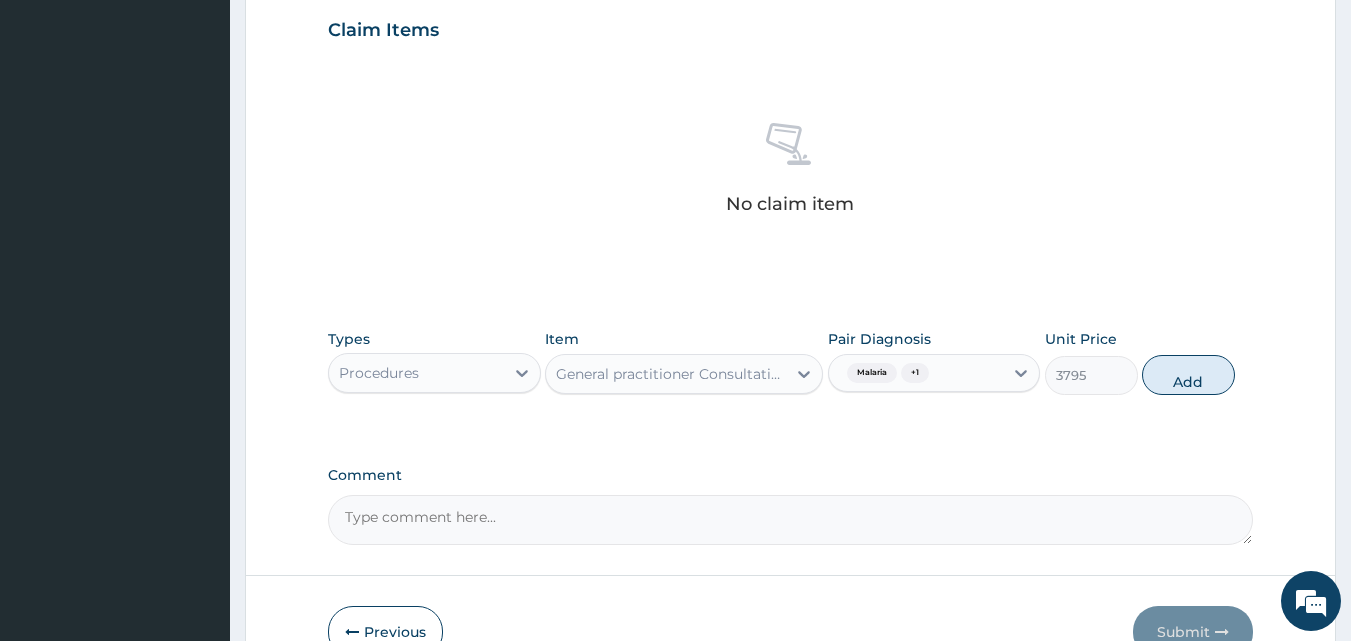 type on "0" 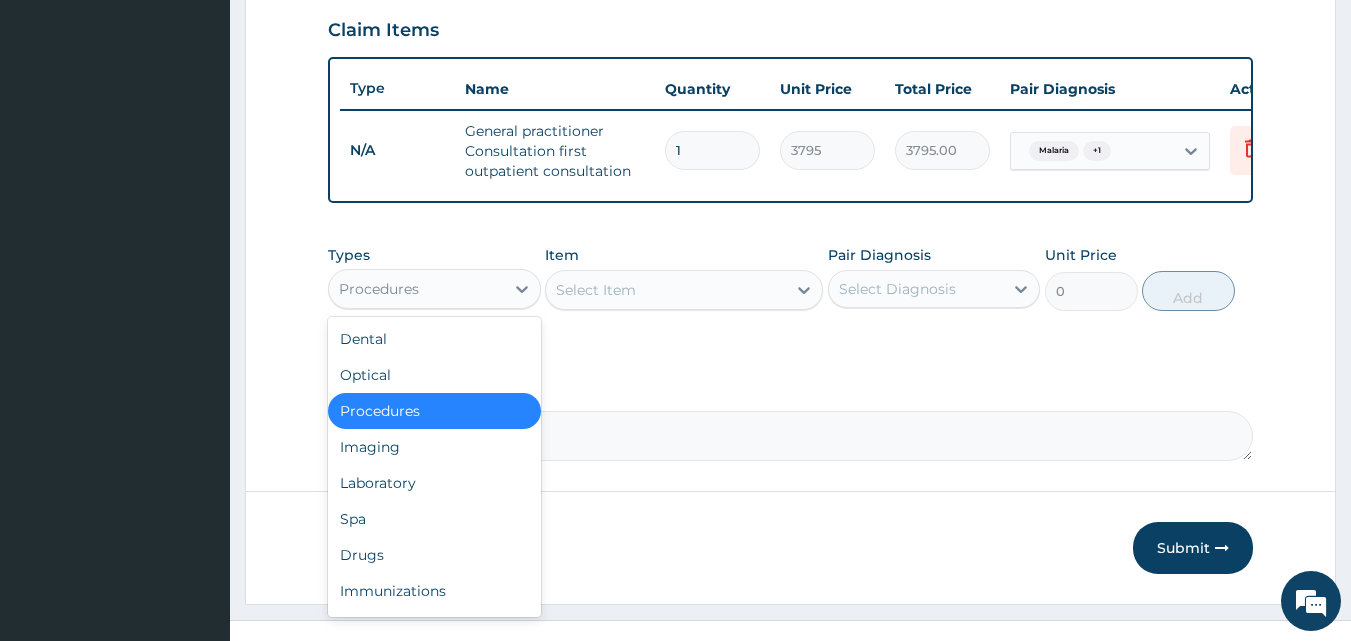 click on "Procedures" at bounding box center [416, 289] 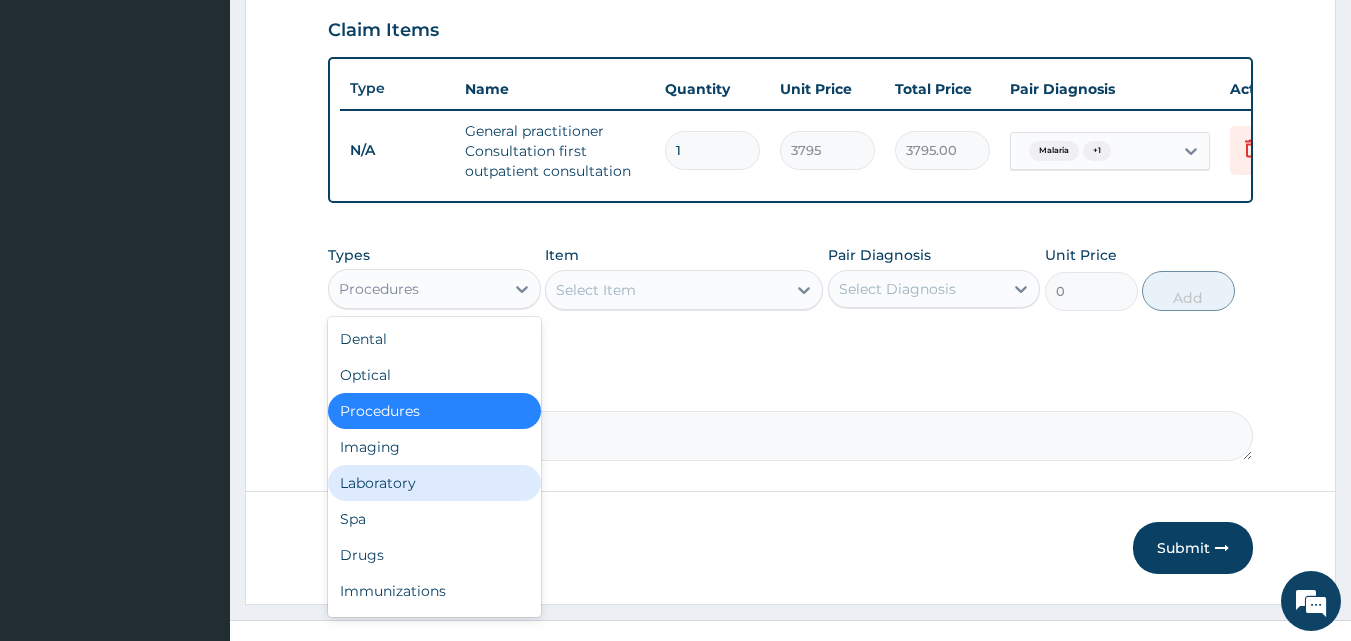 click on "Laboratory" at bounding box center (434, 483) 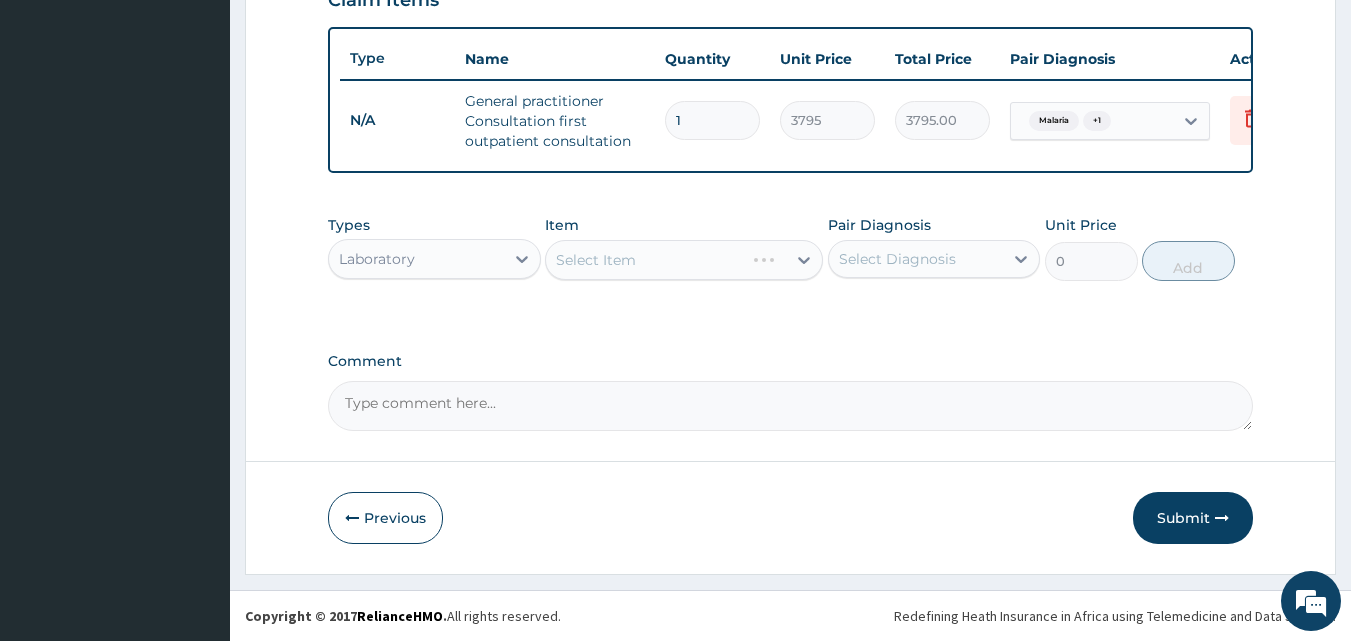 scroll, scrollTop: 732, scrollLeft: 0, axis: vertical 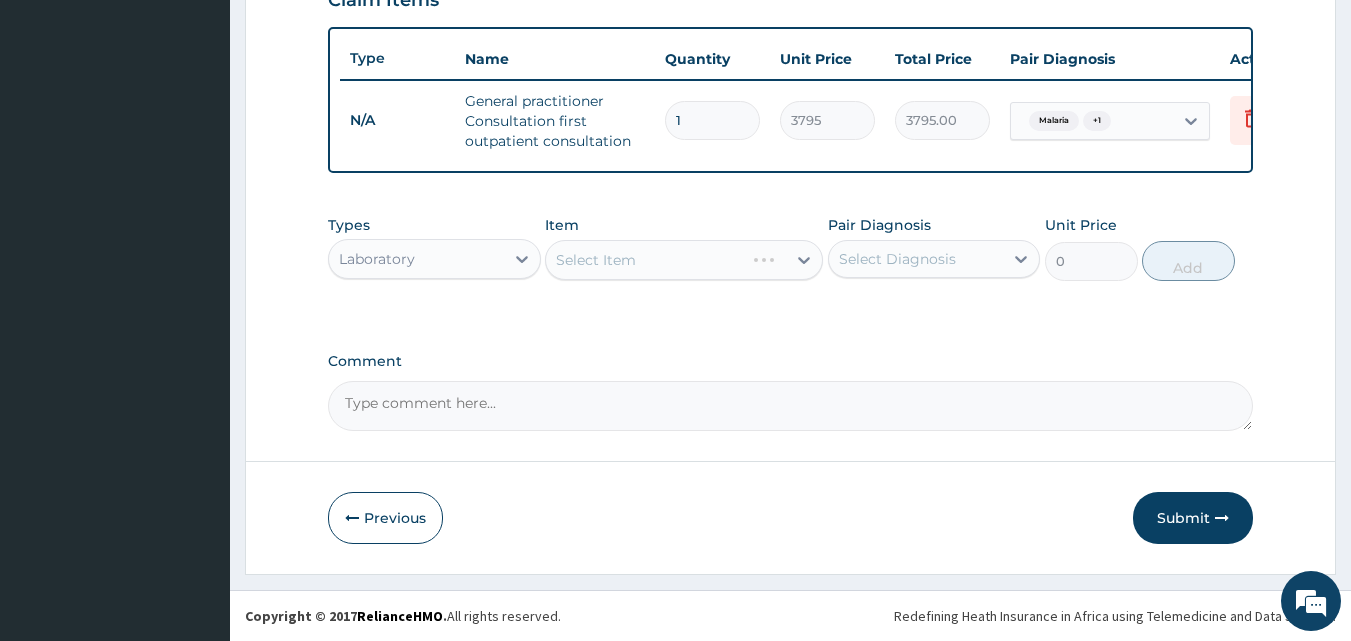 click on "Select Item" at bounding box center [684, 260] 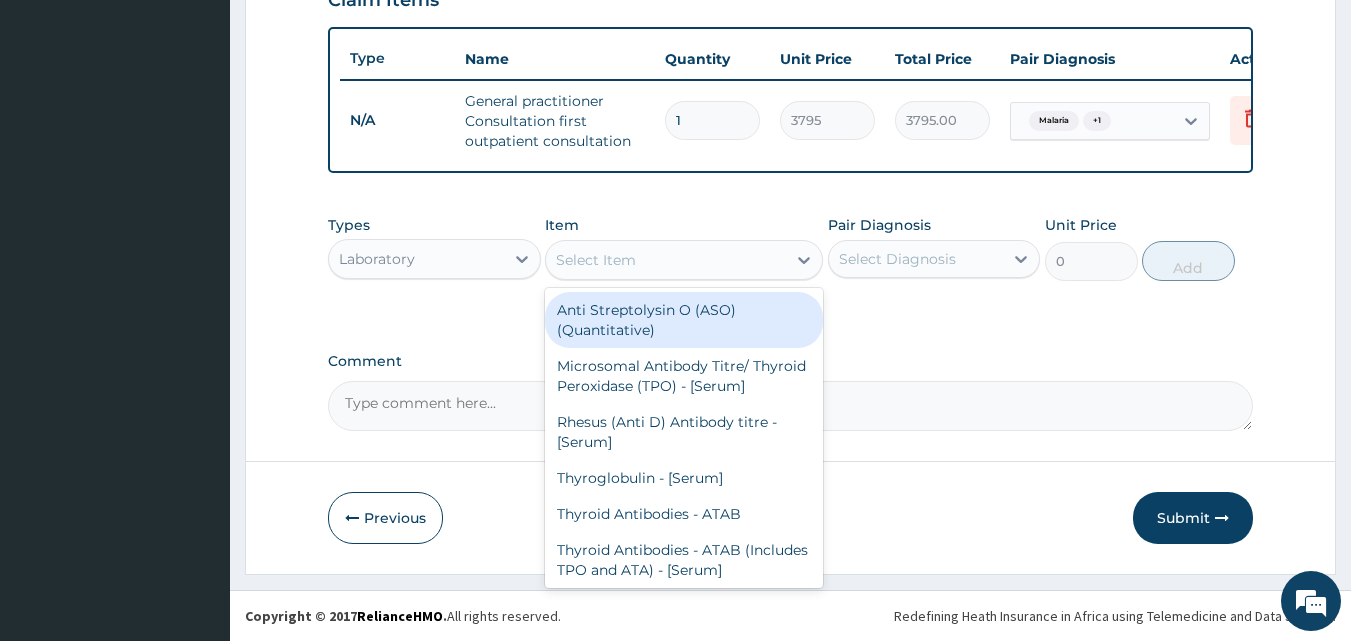 click on "Select Item" at bounding box center (666, 260) 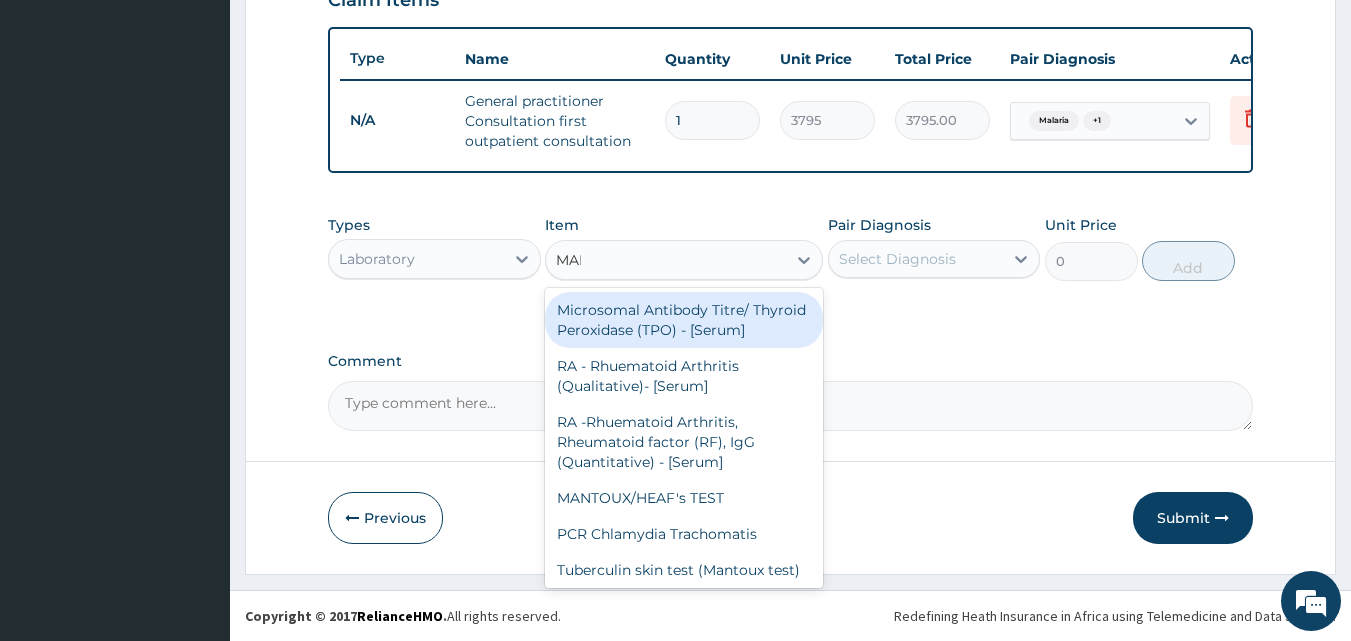 type on "MALA" 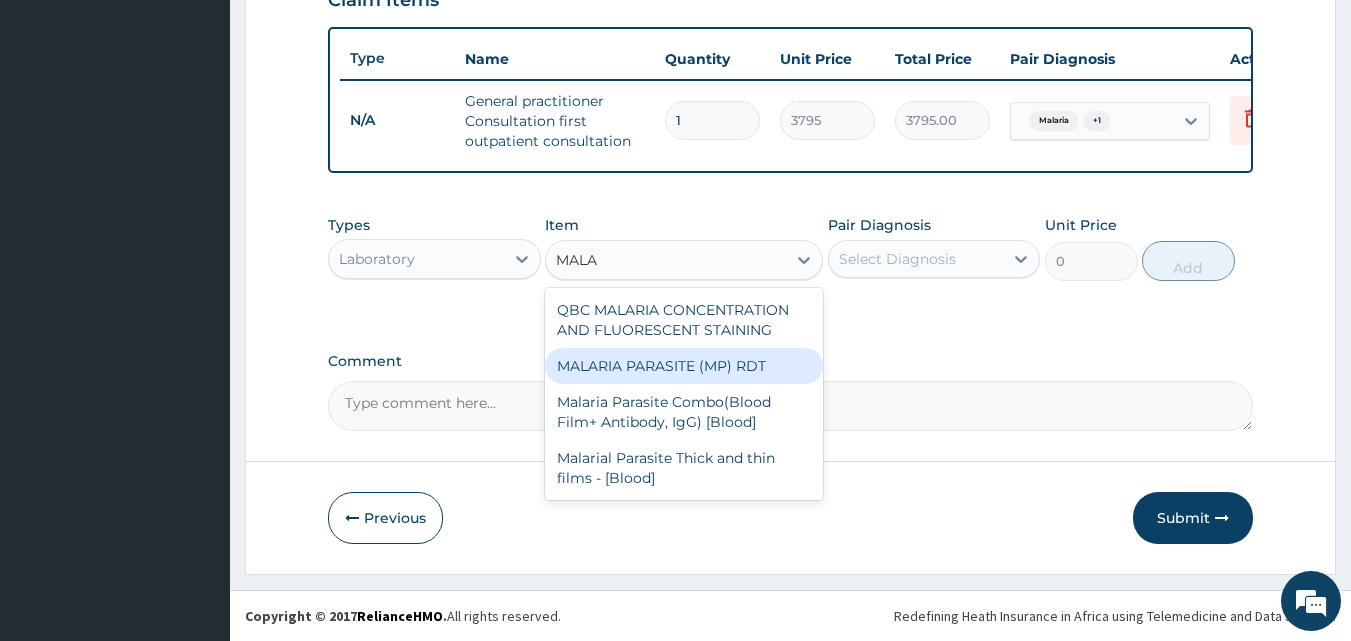click on "MALARIA PARASITE (MP) RDT" at bounding box center [684, 366] 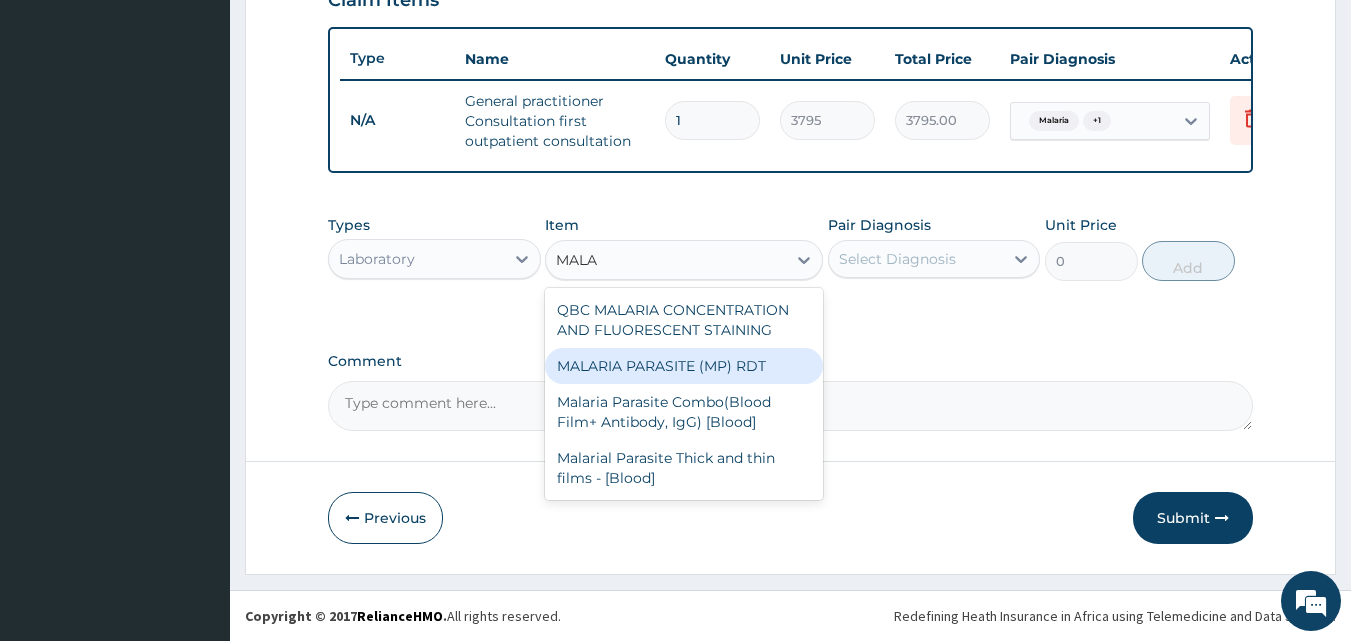 type 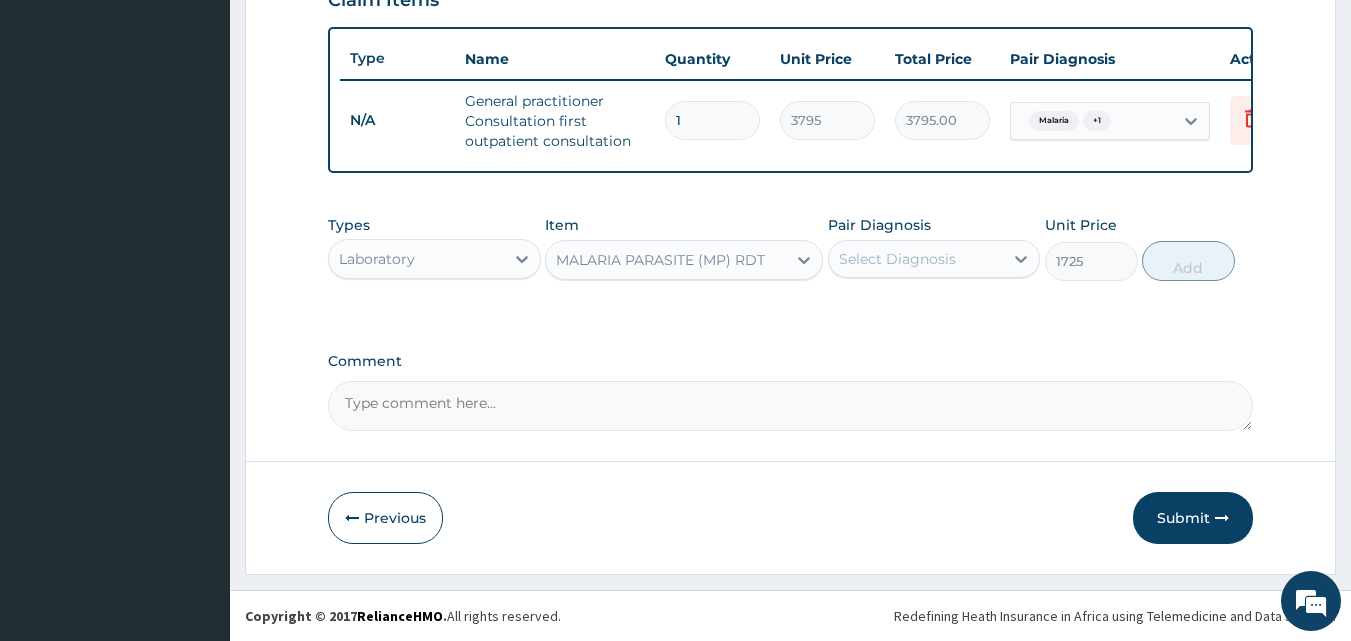 click on "Select Diagnosis" at bounding box center (897, 259) 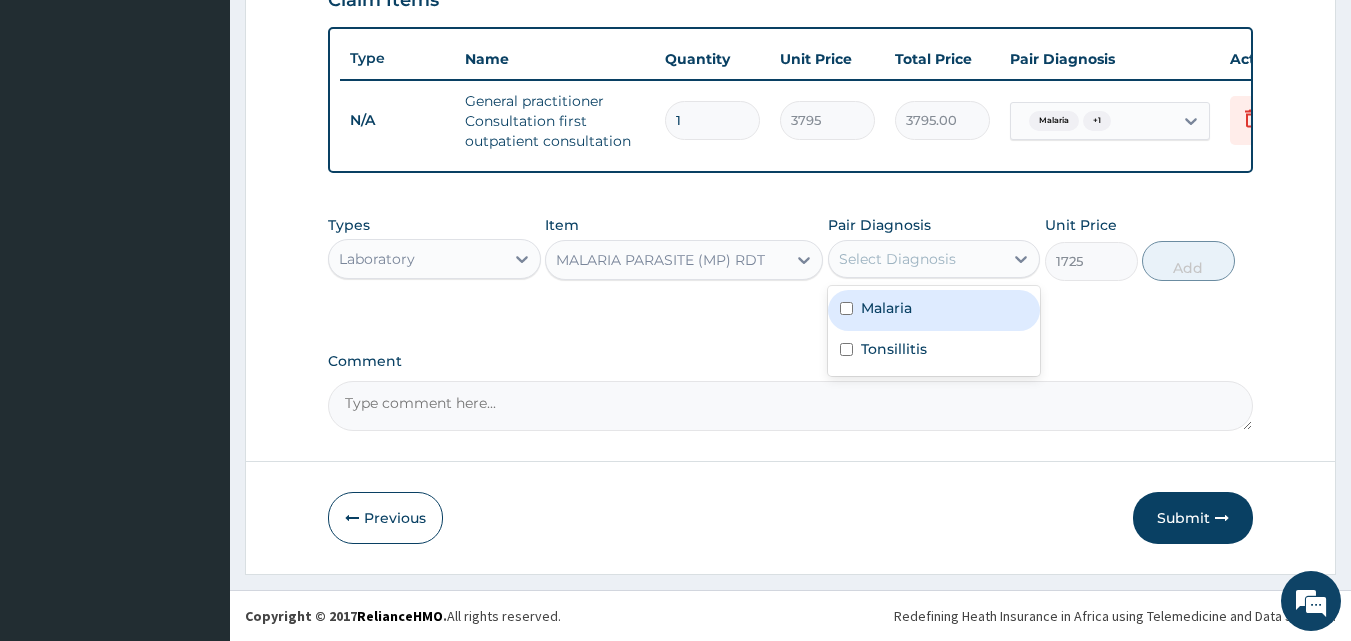 click on "Malaria" at bounding box center (886, 308) 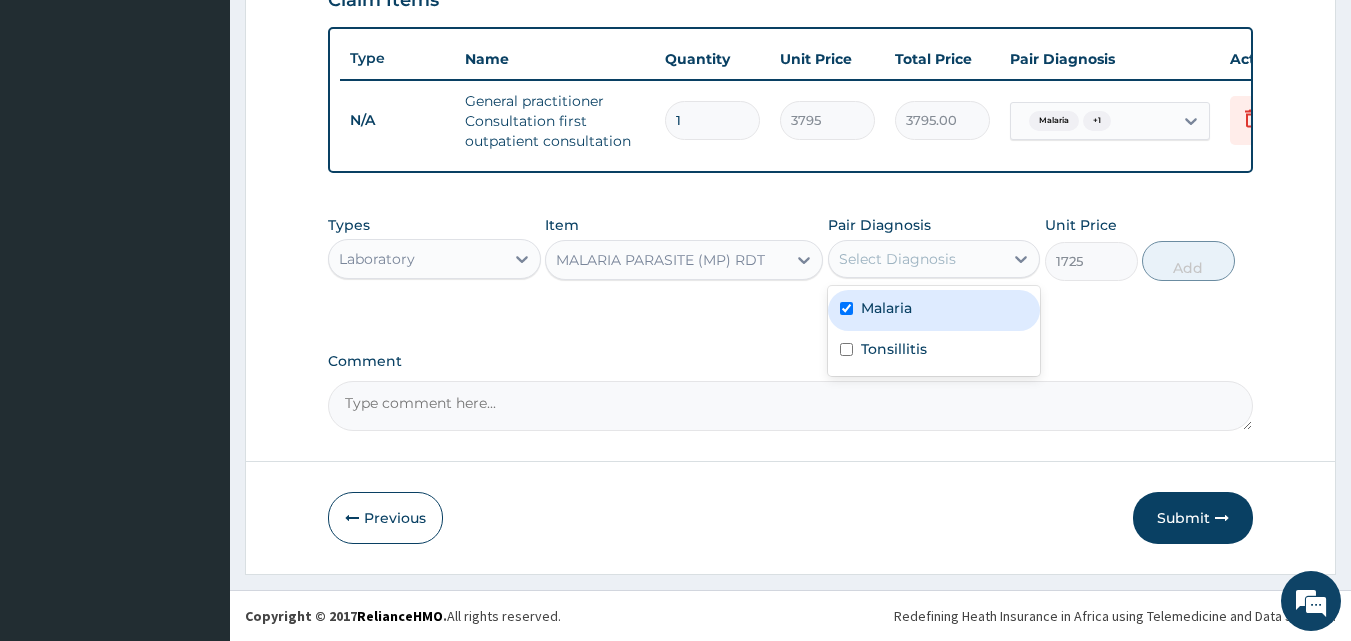 checkbox on "true" 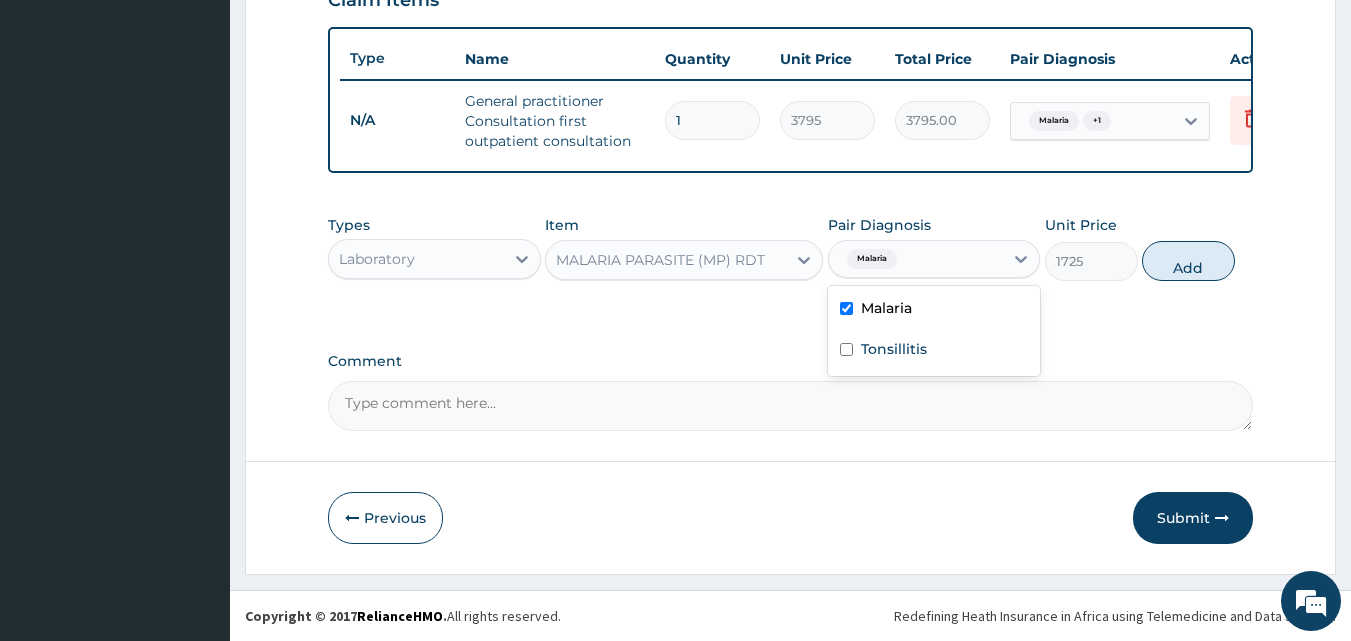 click on "Add" at bounding box center [1188, 261] 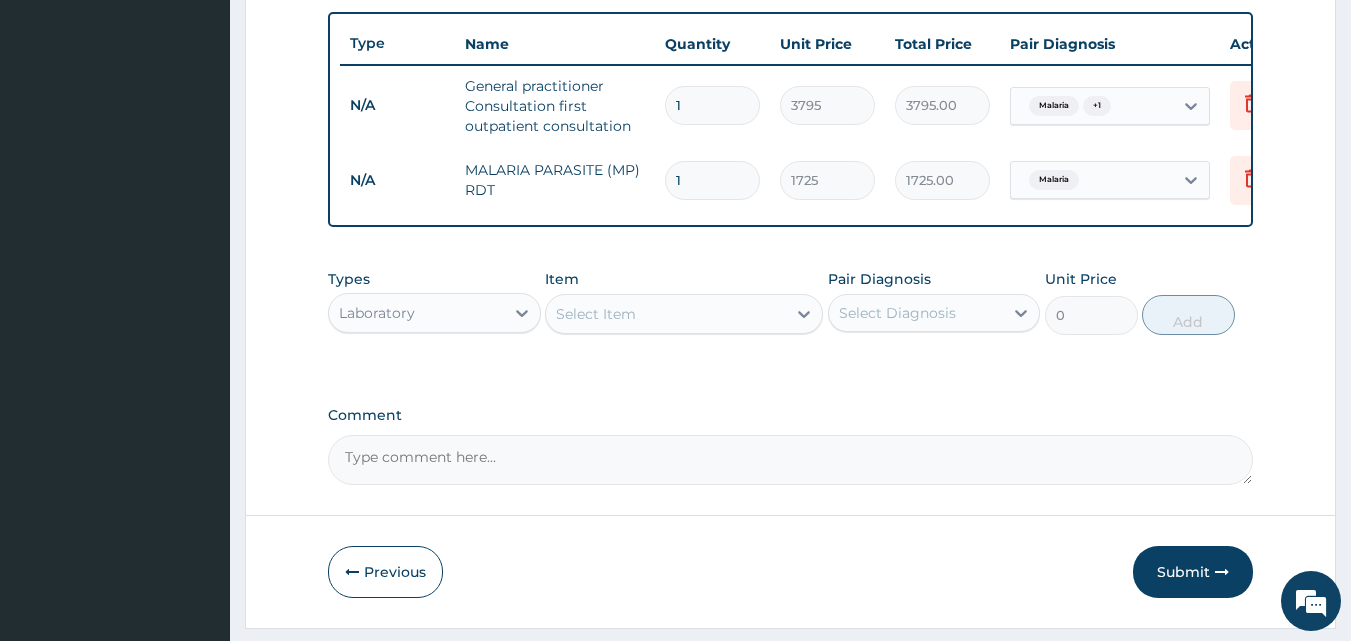 click on "Select Item" at bounding box center (666, 314) 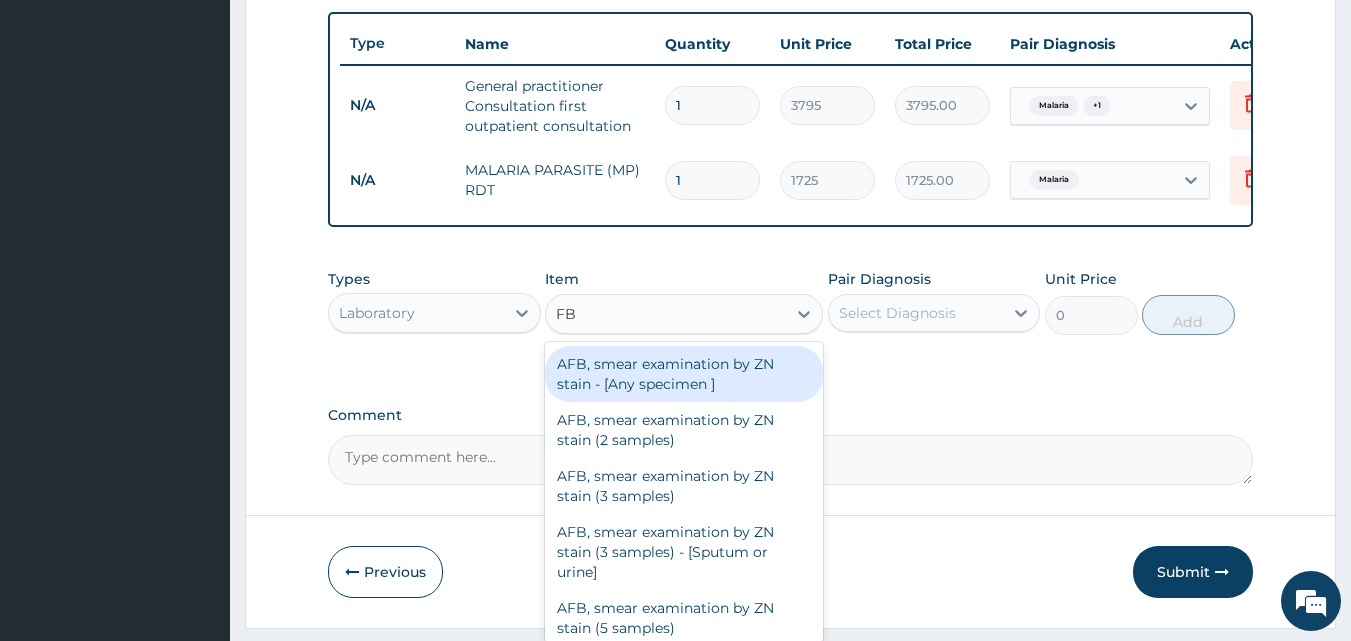 type on "FBC" 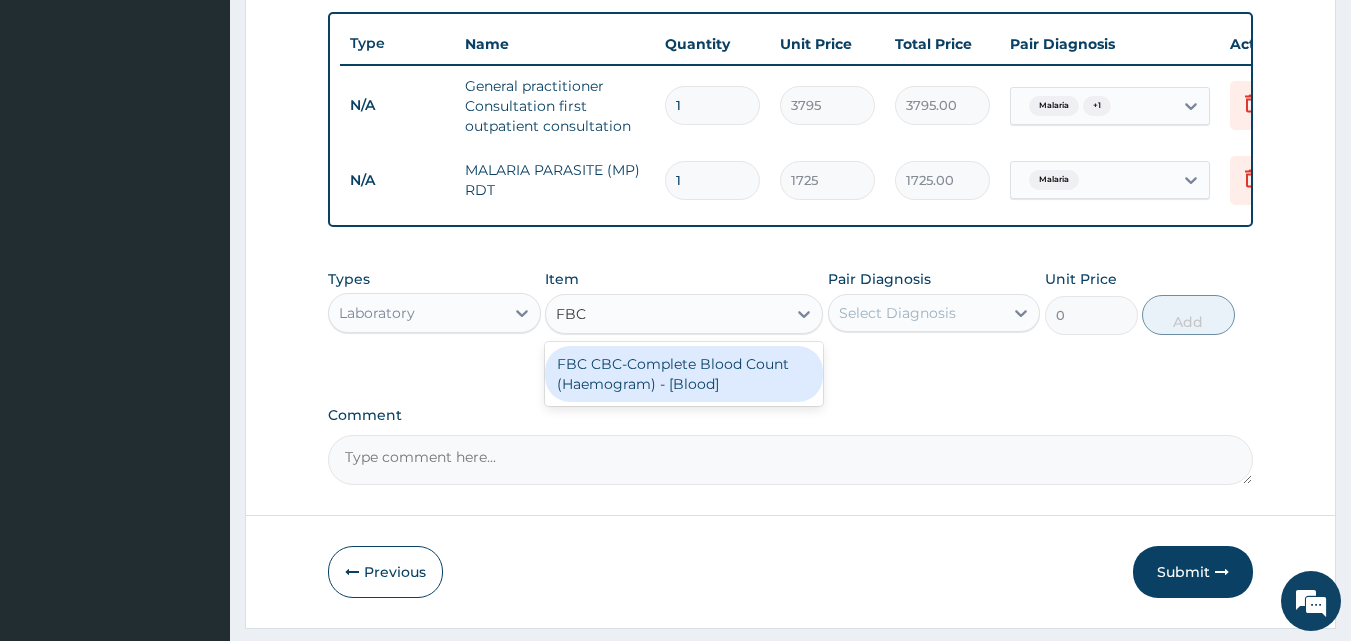 drag, startPoint x: 672, startPoint y: 384, endPoint x: 793, endPoint y: 366, distance: 122.33152 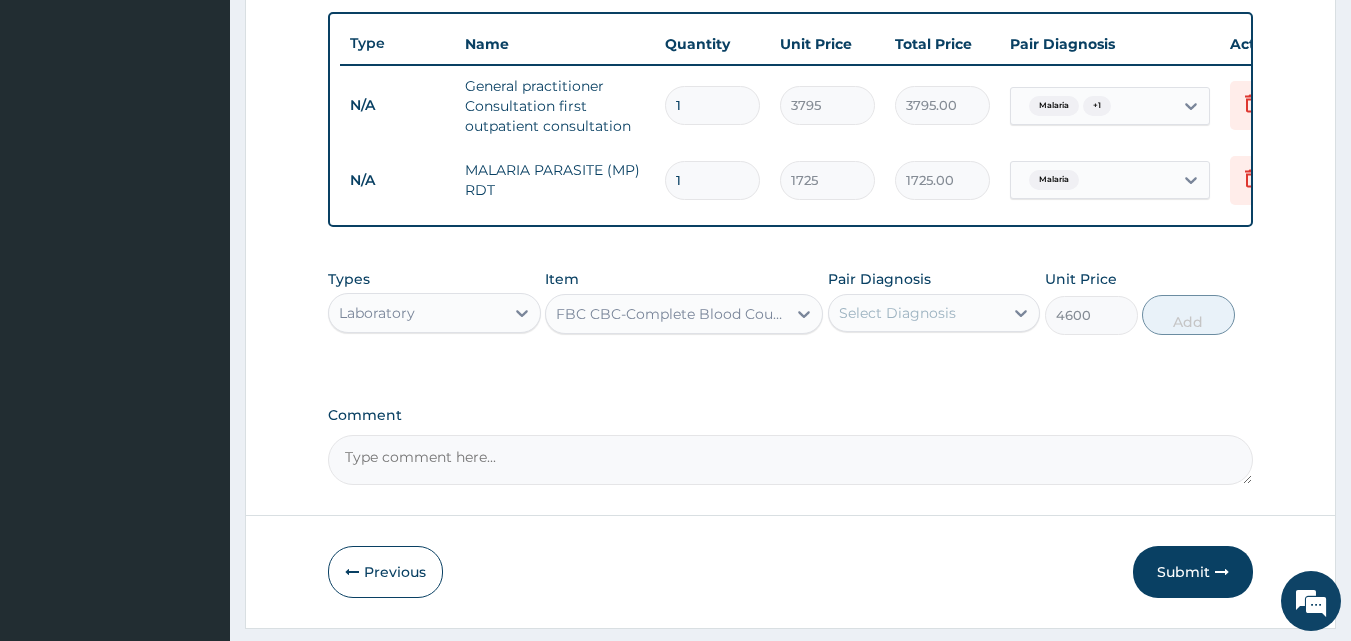 click on "Select Diagnosis" at bounding box center [897, 313] 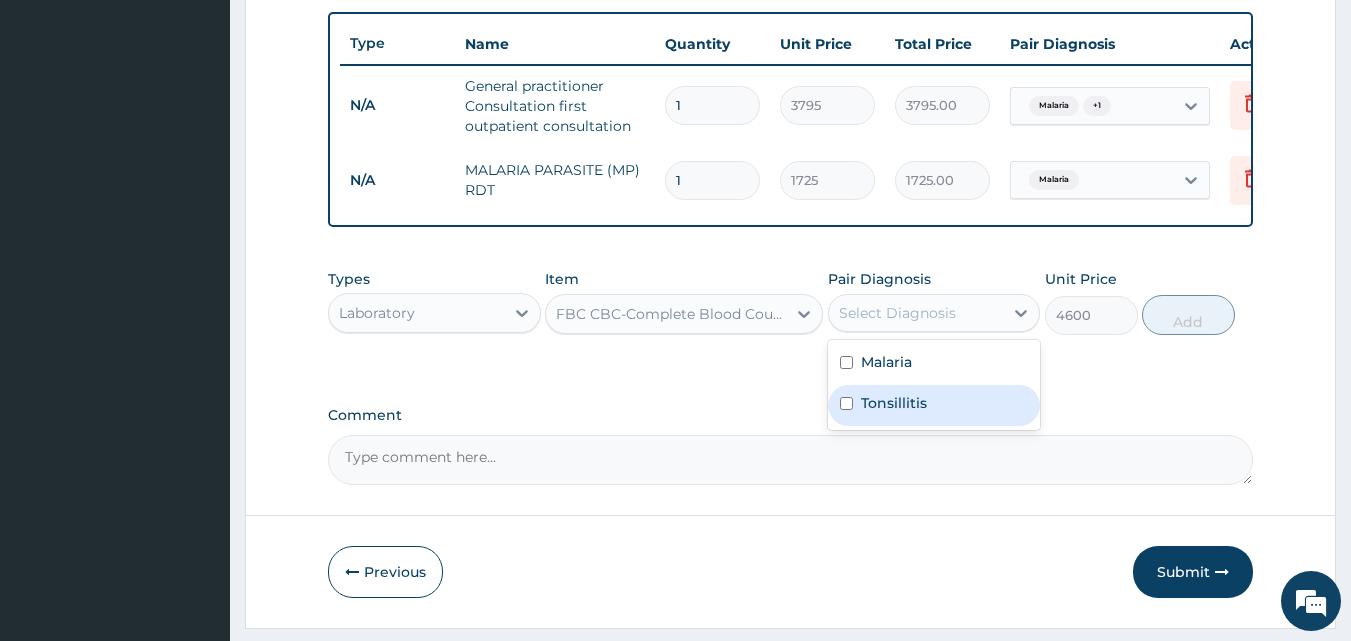 click on "Tonsillitis" at bounding box center (894, 403) 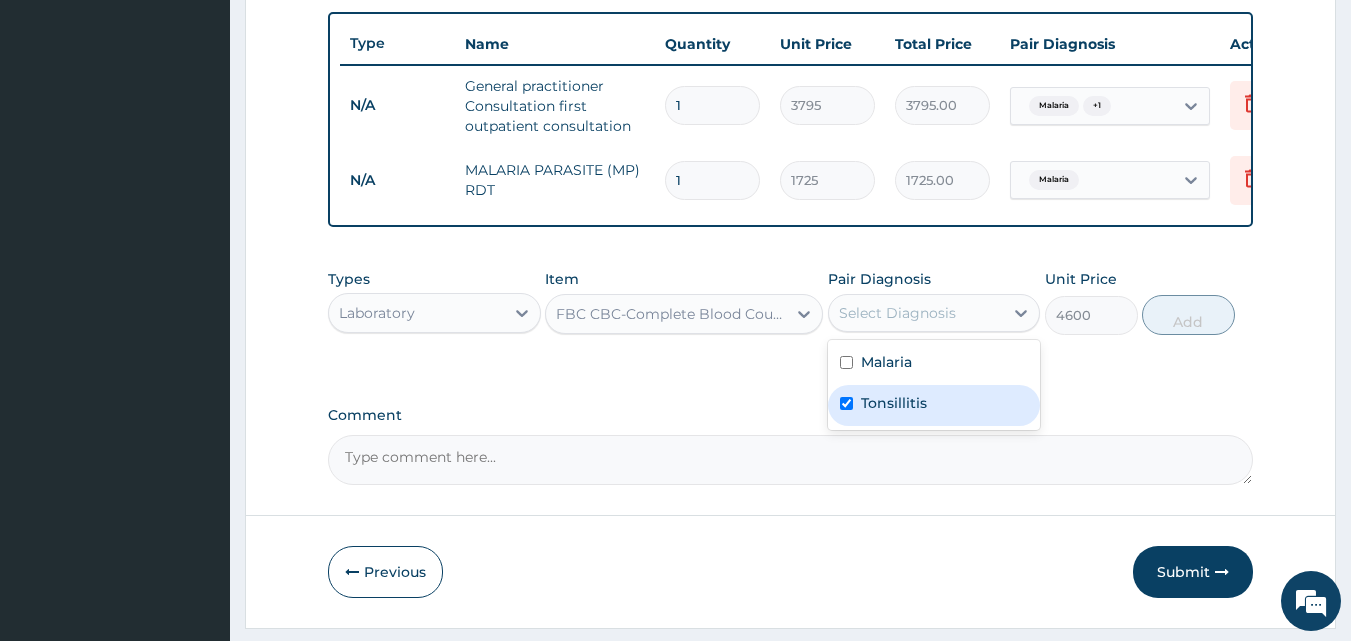 checkbox on "true" 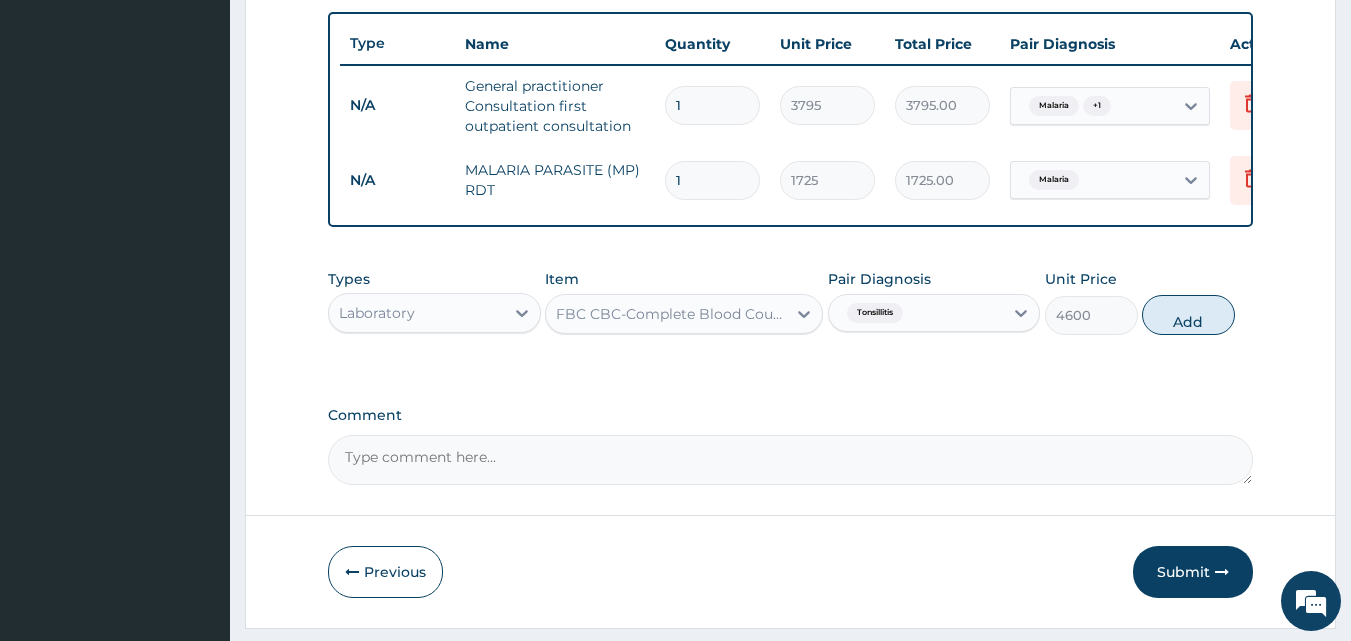 click on "Types Laboratory Item FBC CBC-Complete Blood Count (Haemogram) - [Blood] Pair Diagnosis Tonsillitis Unit Price 4600 Add" at bounding box center (791, 317) 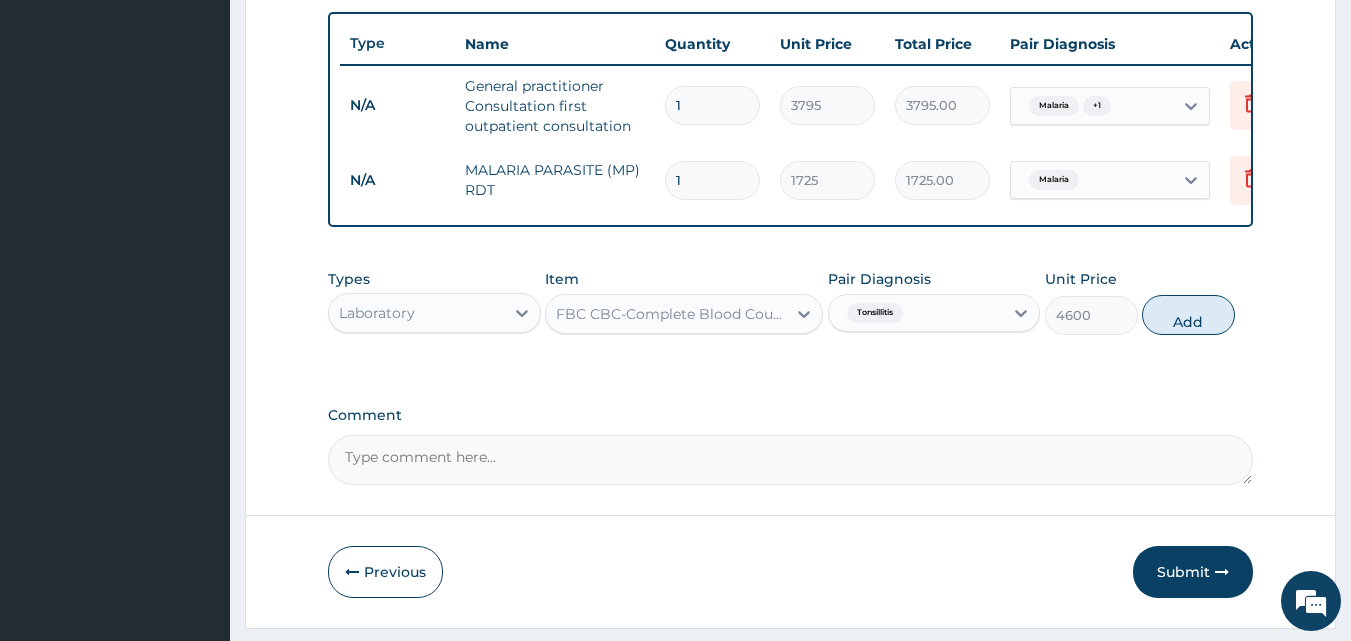 click on "Add" at bounding box center [1188, 315] 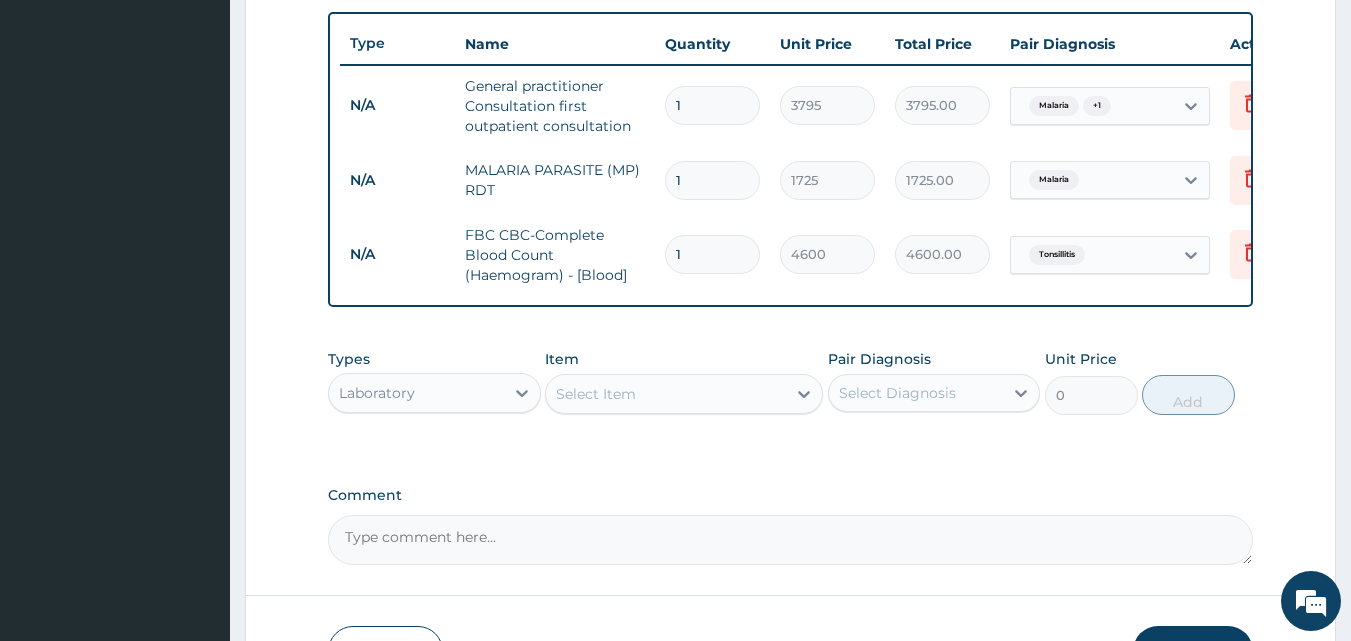 click on "Laboratory" at bounding box center (416, 393) 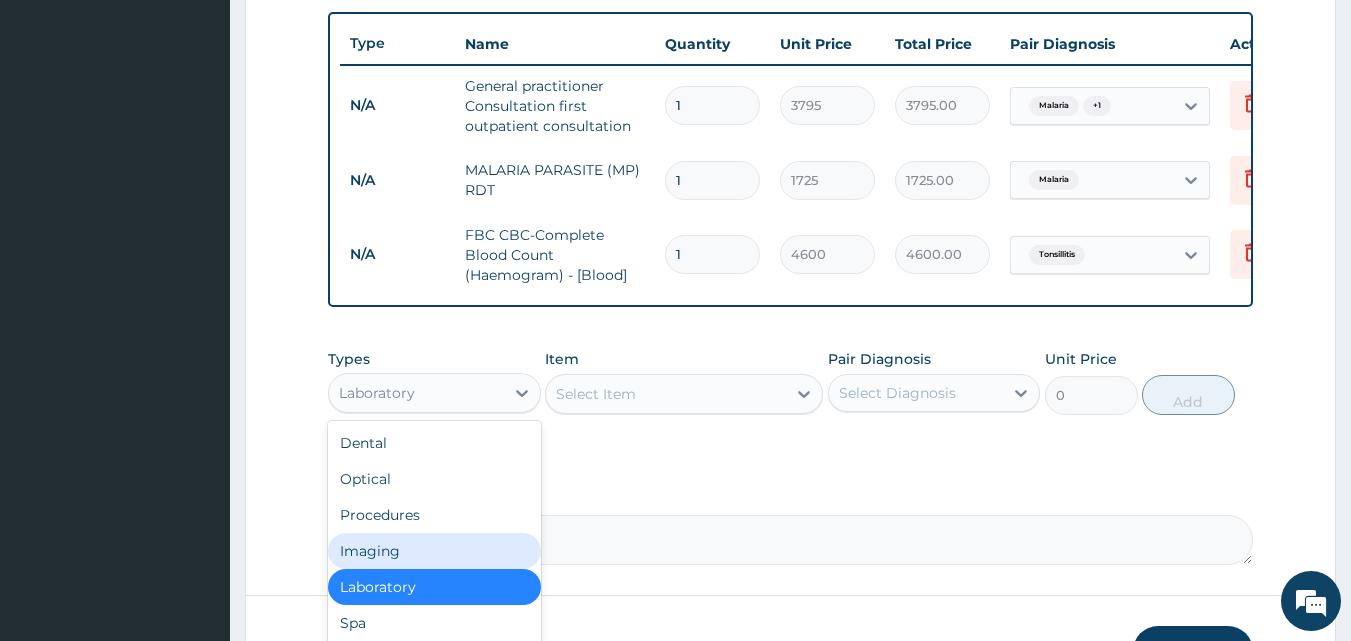 scroll, scrollTop: 68, scrollLeft: 0, axis: vertical 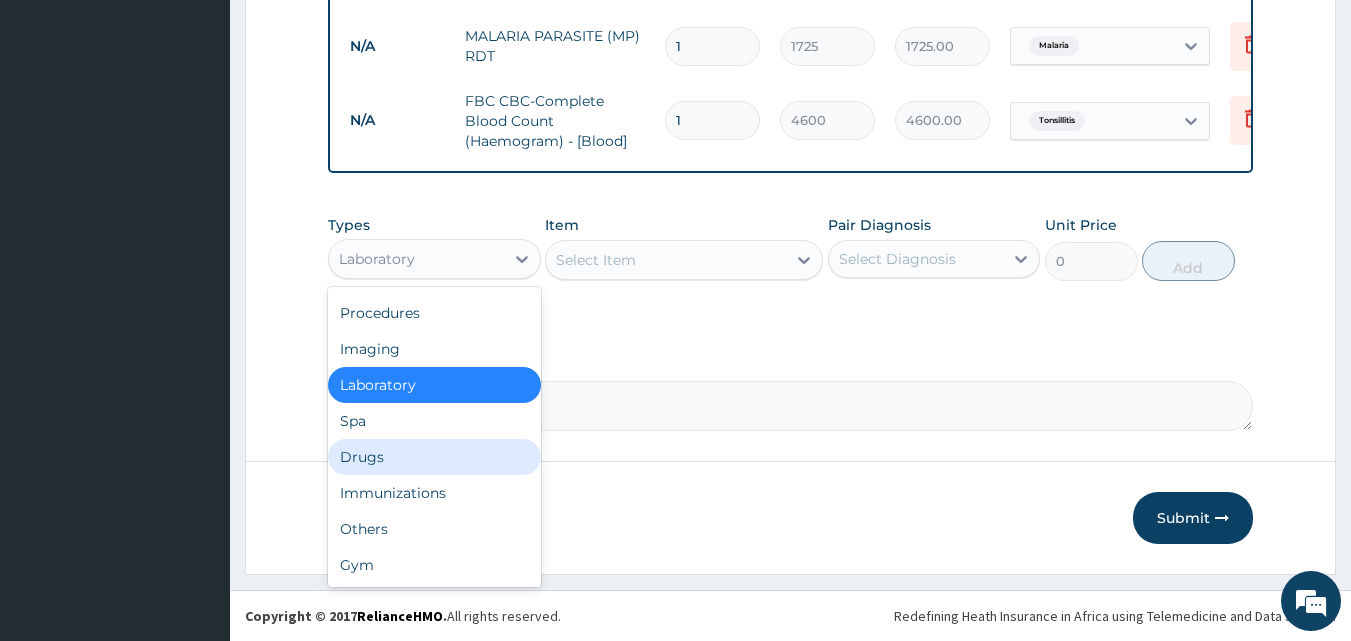 click on "Drugs" at bounding box center [434, 457] 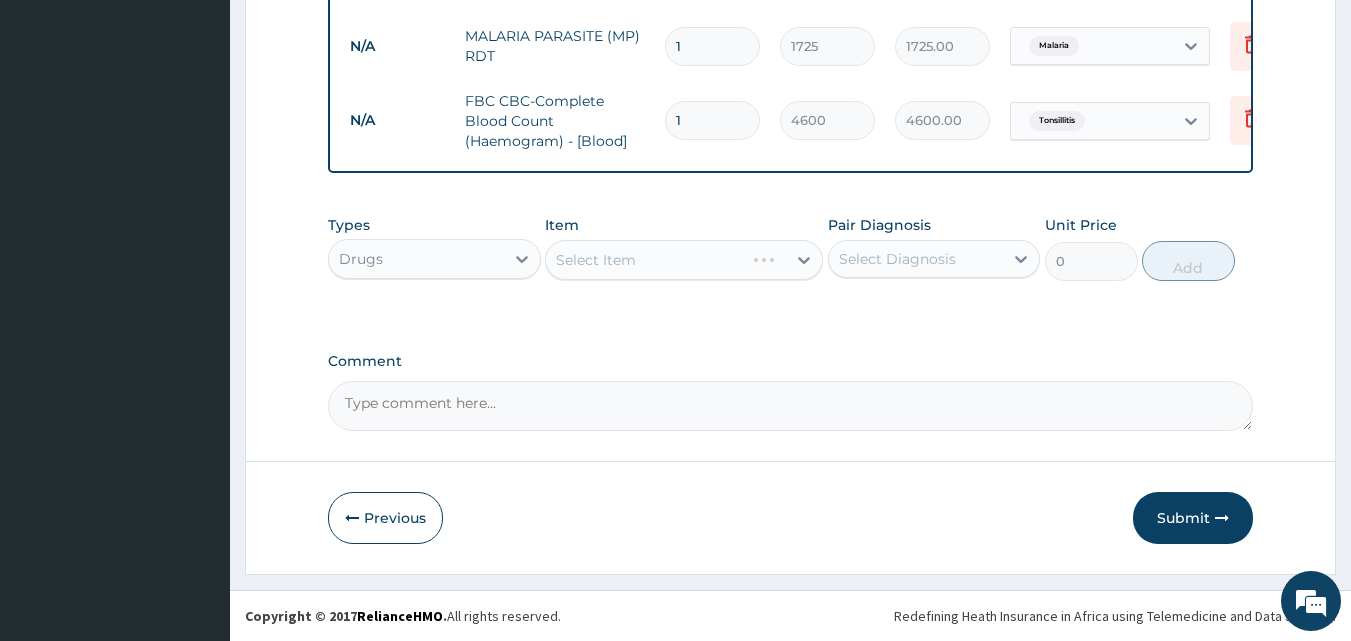 click on "Select Item" at bounding box center (684, 260) 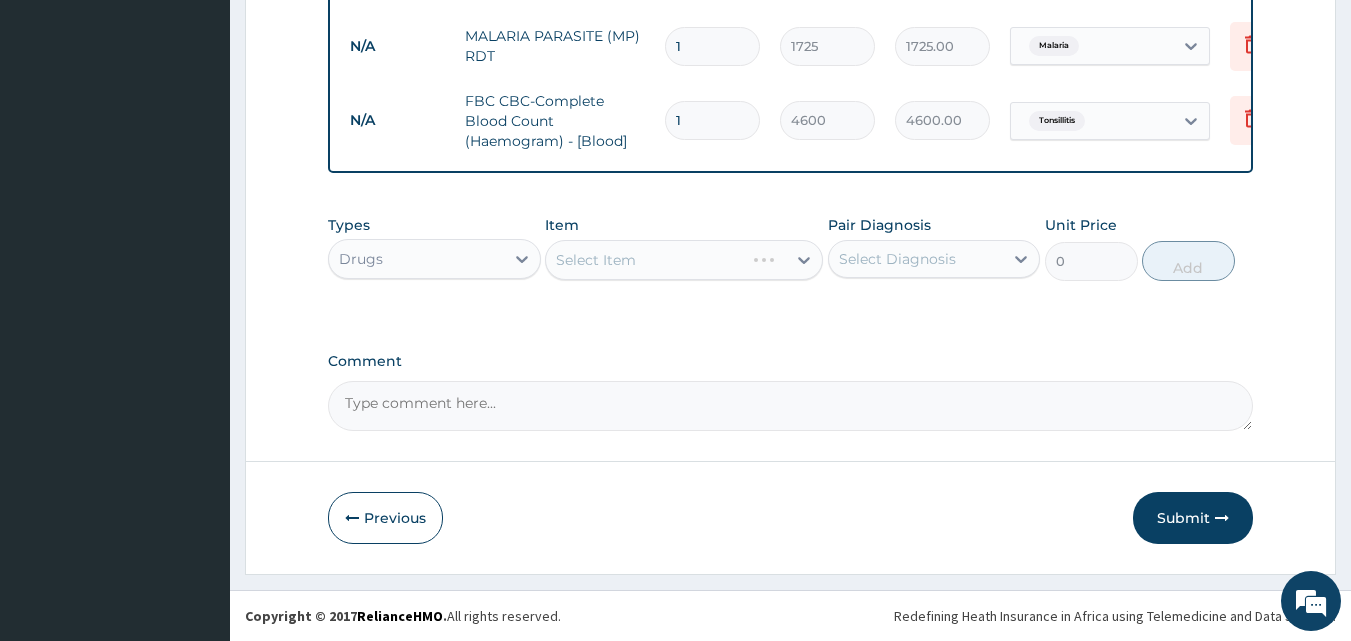 click on "Select Item" at bounding box center (684, 260) 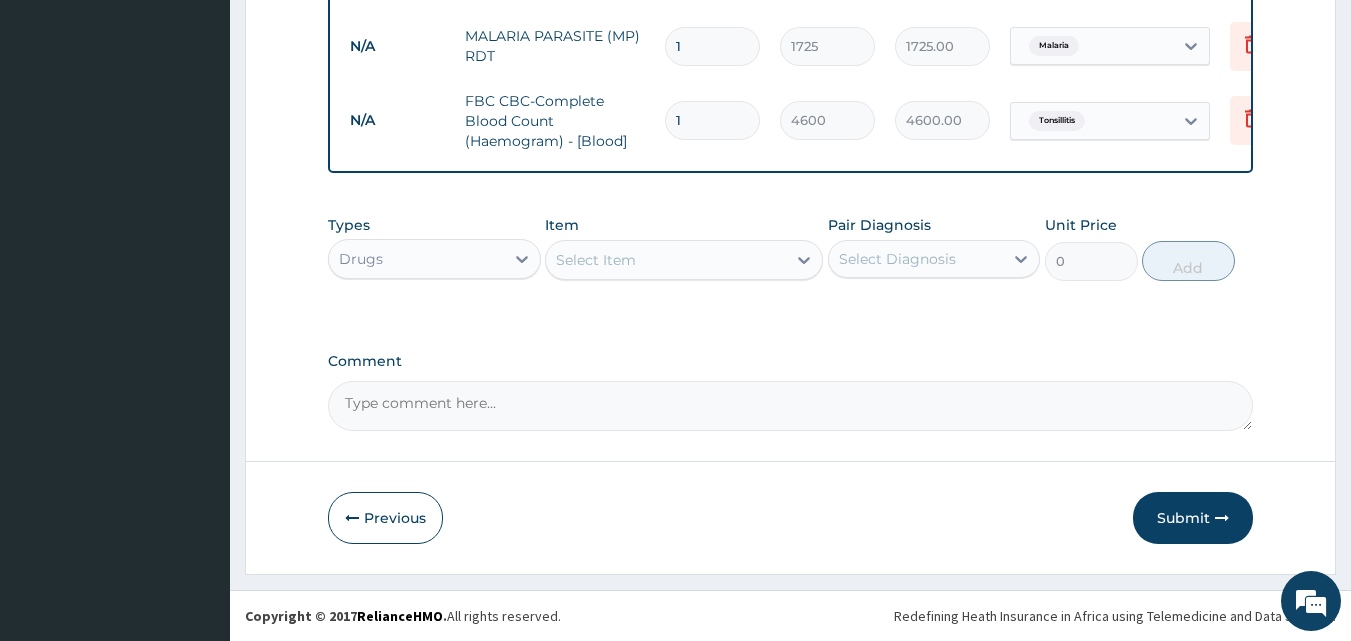 click on "Select Item" at bounding box center [666, 260] 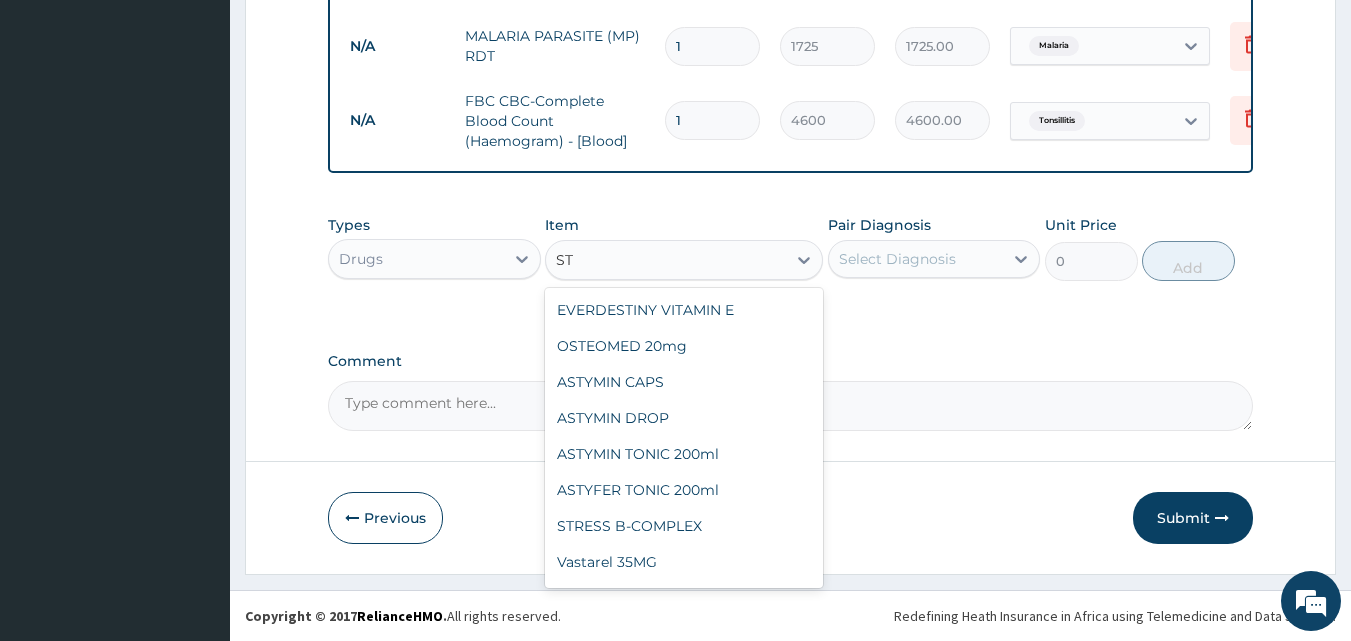 type on "S" 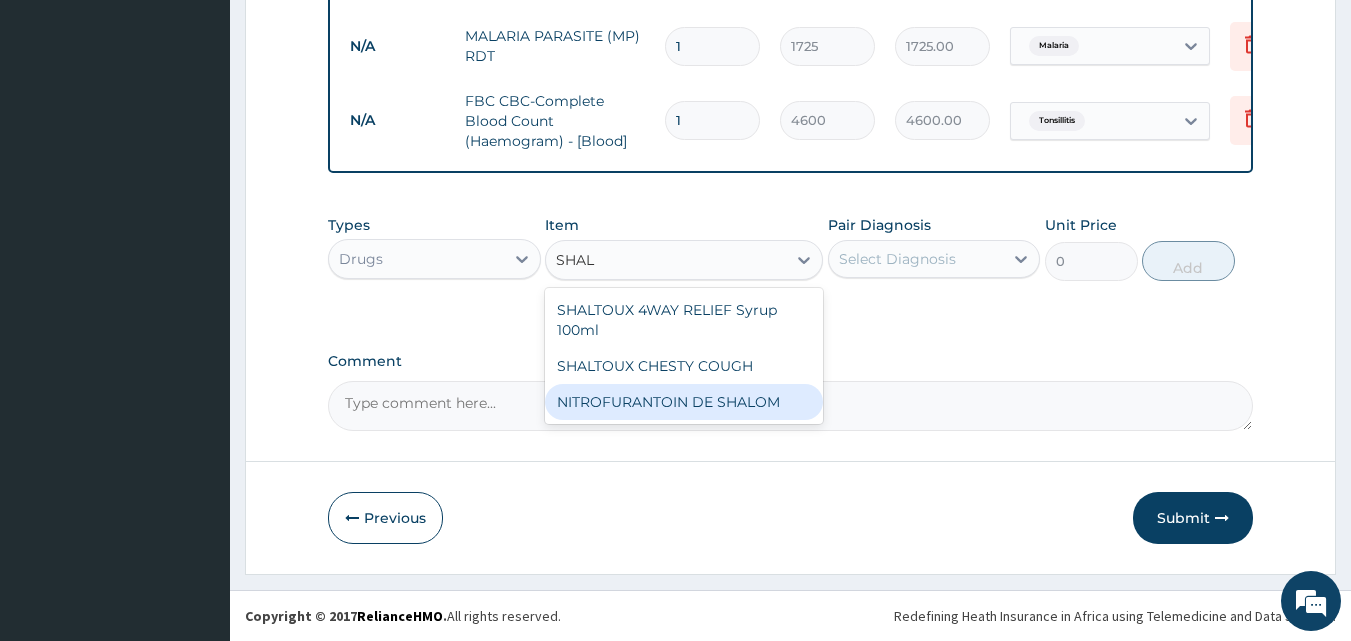 type on "SHALT" 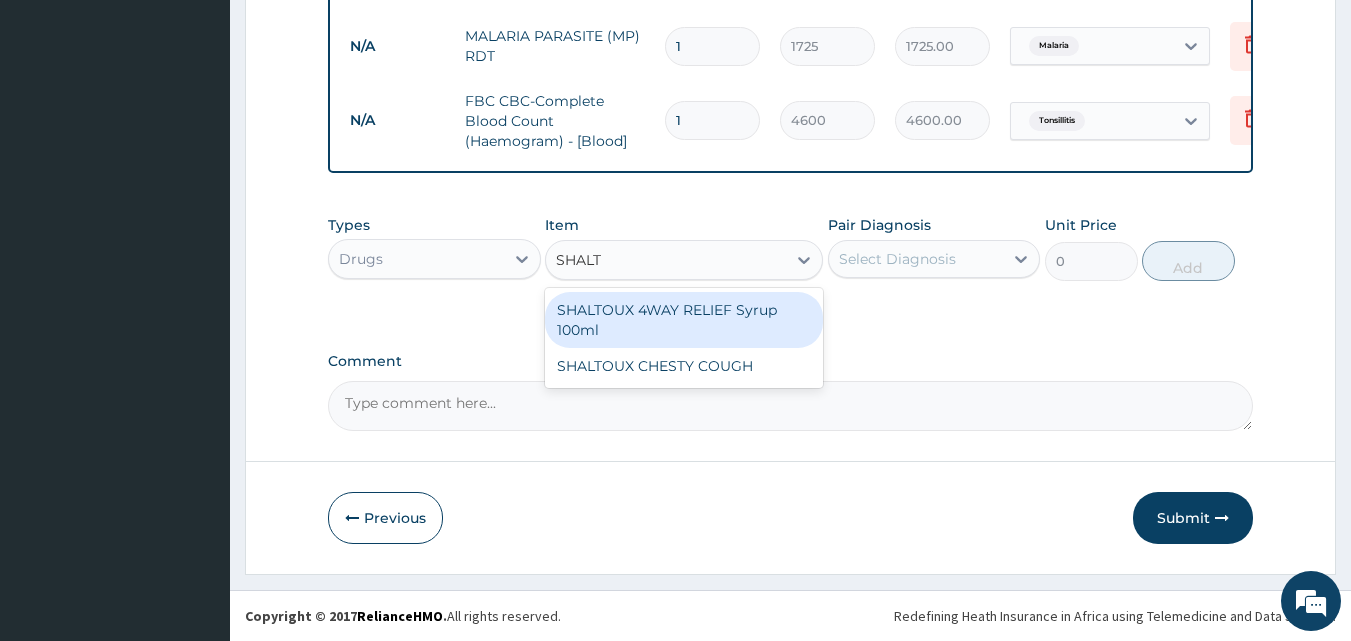 click on "SHALTOUX 4WAY RELIEF Syrup 100ml" at bounding box center (684, 320) 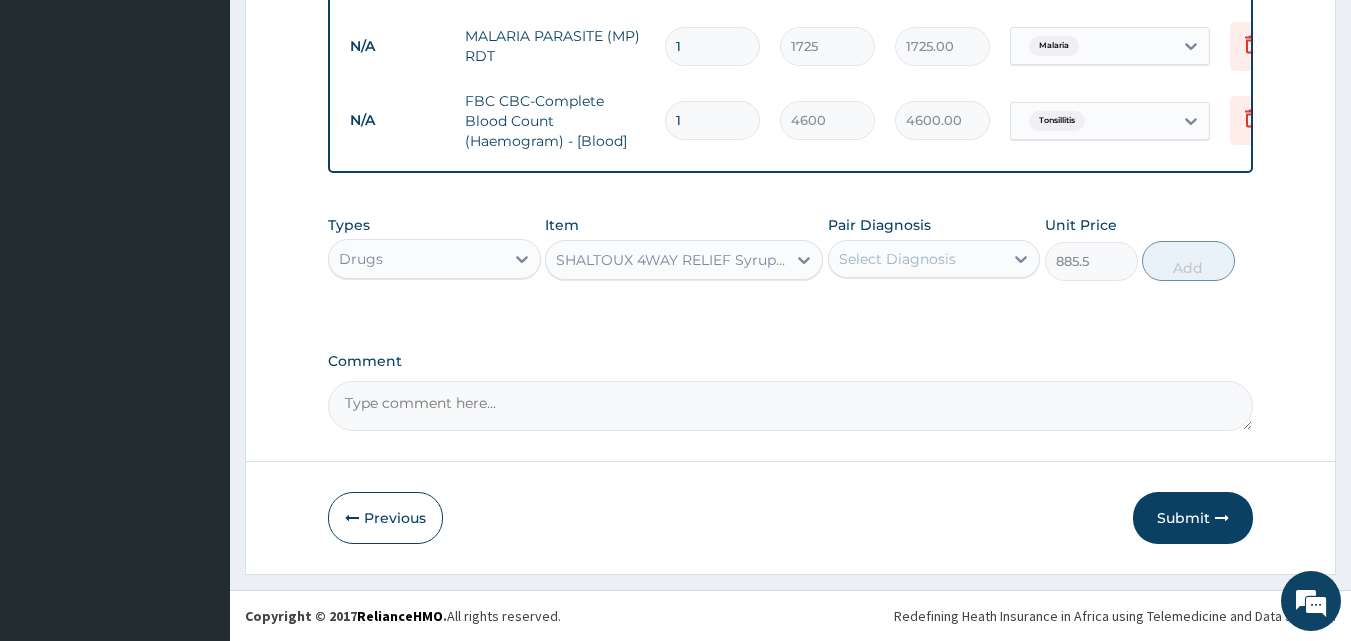 click on "SHALTOUX 4WAY RELIEF Syrup 100ml" at bounding box center [672, 260] 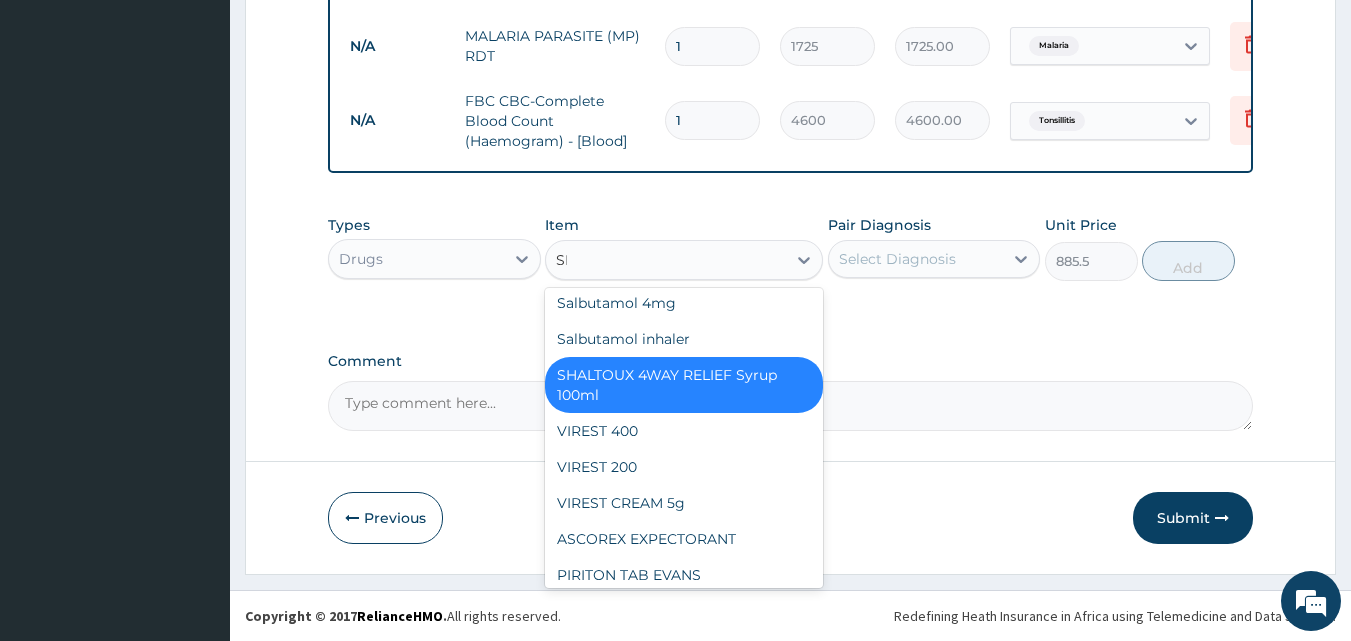scroll, scrollTop: 0, scrollLeft: 0, axis: both 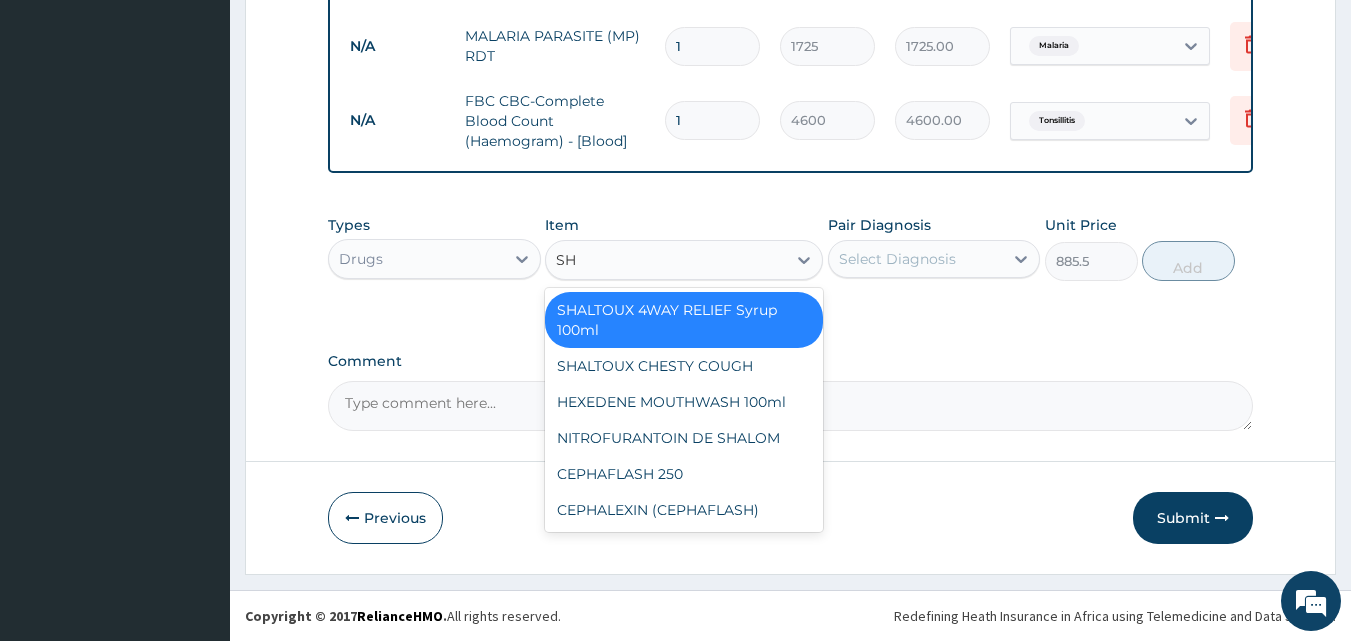 type on "S" 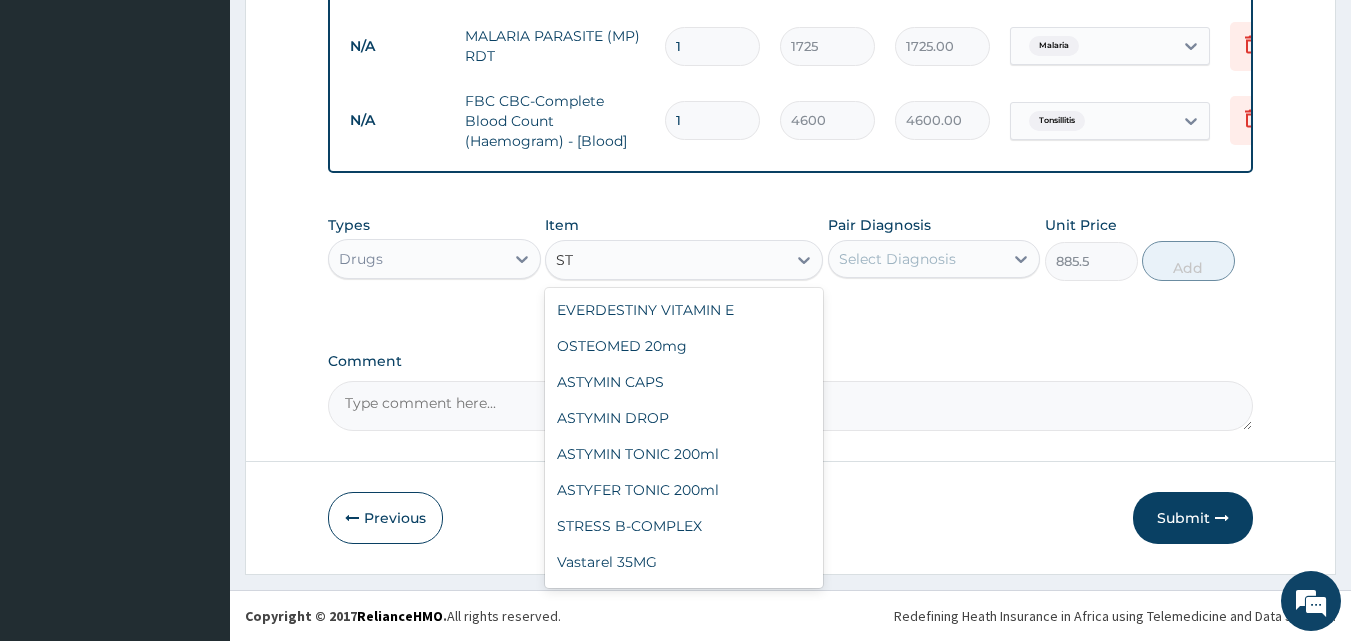 type on "S" 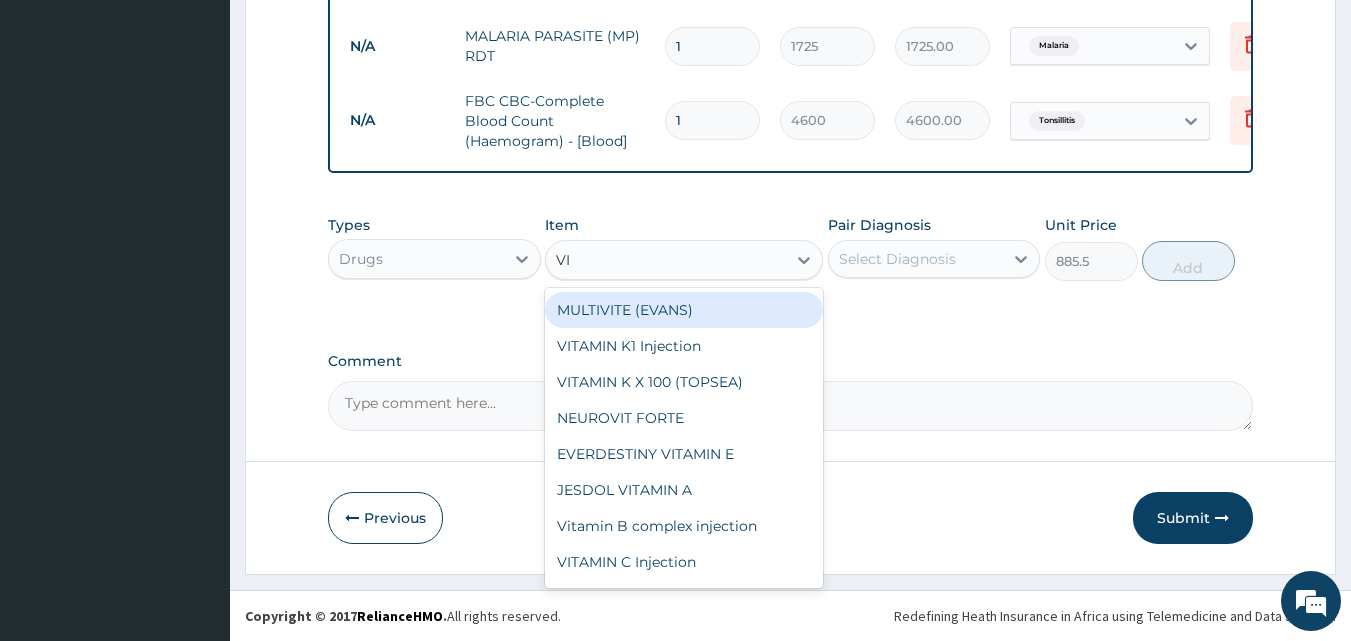 type on "VIT" 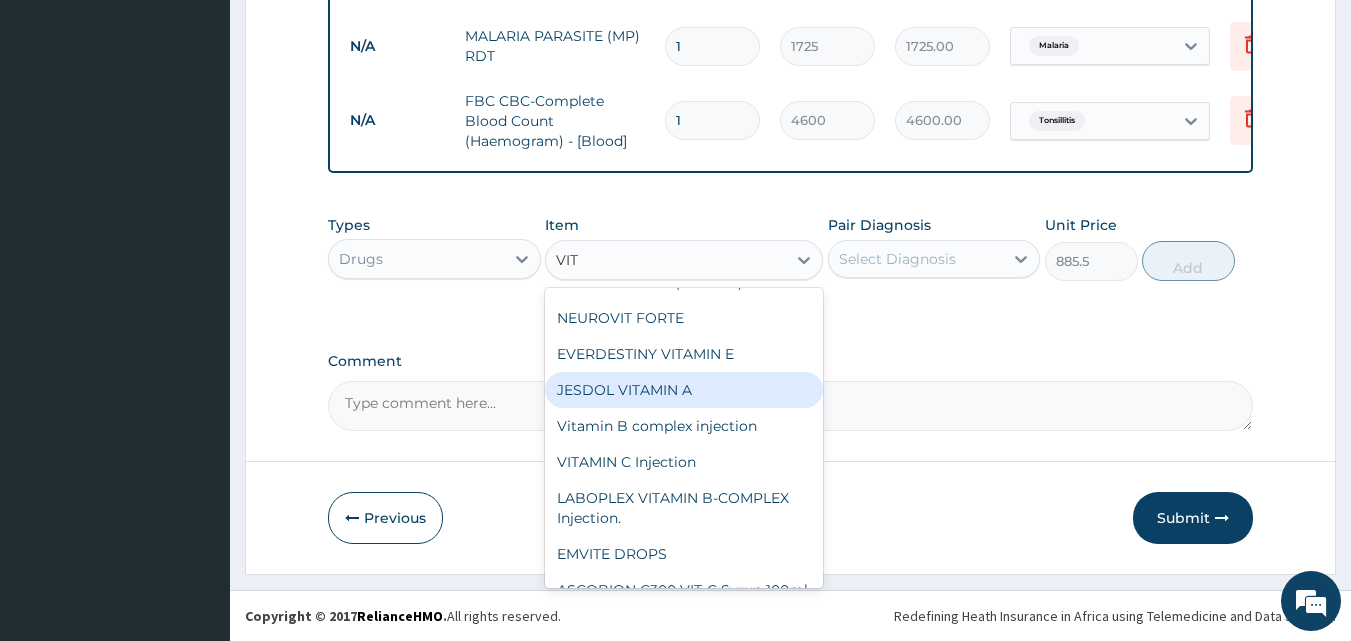 scroll, scrollTop: 0, scrollLeft: 0, axis: both 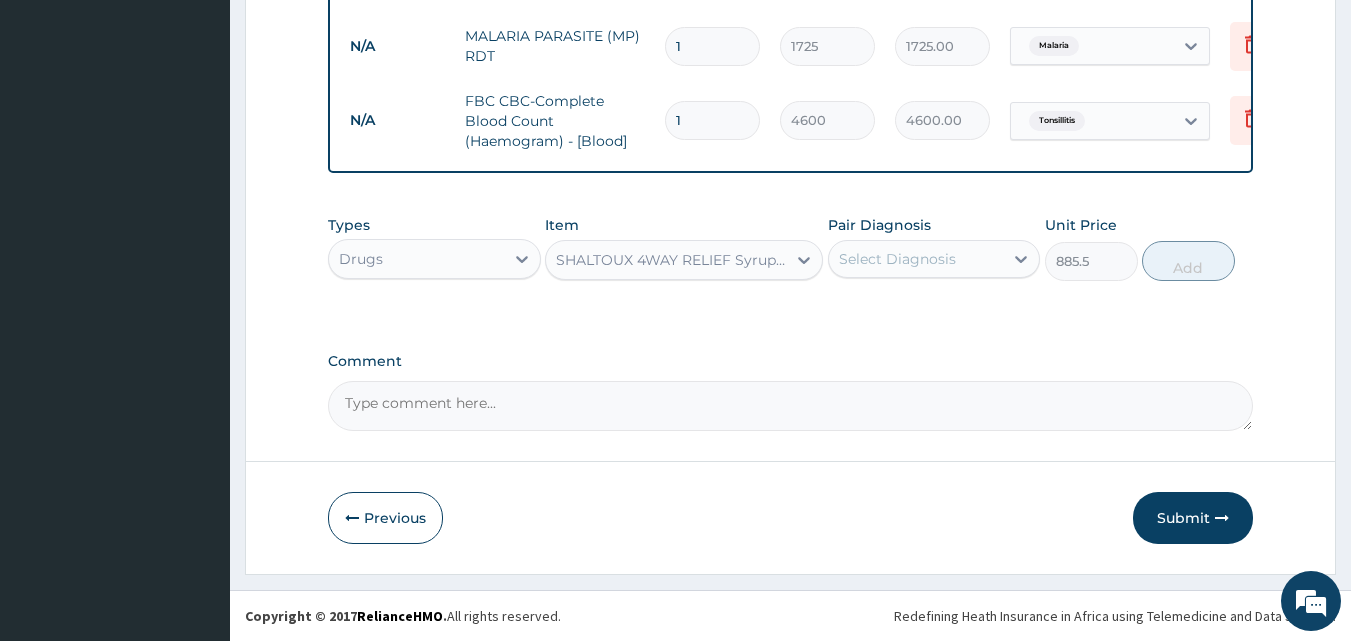 click on "SHALTOUX 4WAY RELIEF Syrup 100ml" at bounding box center (666, 260) 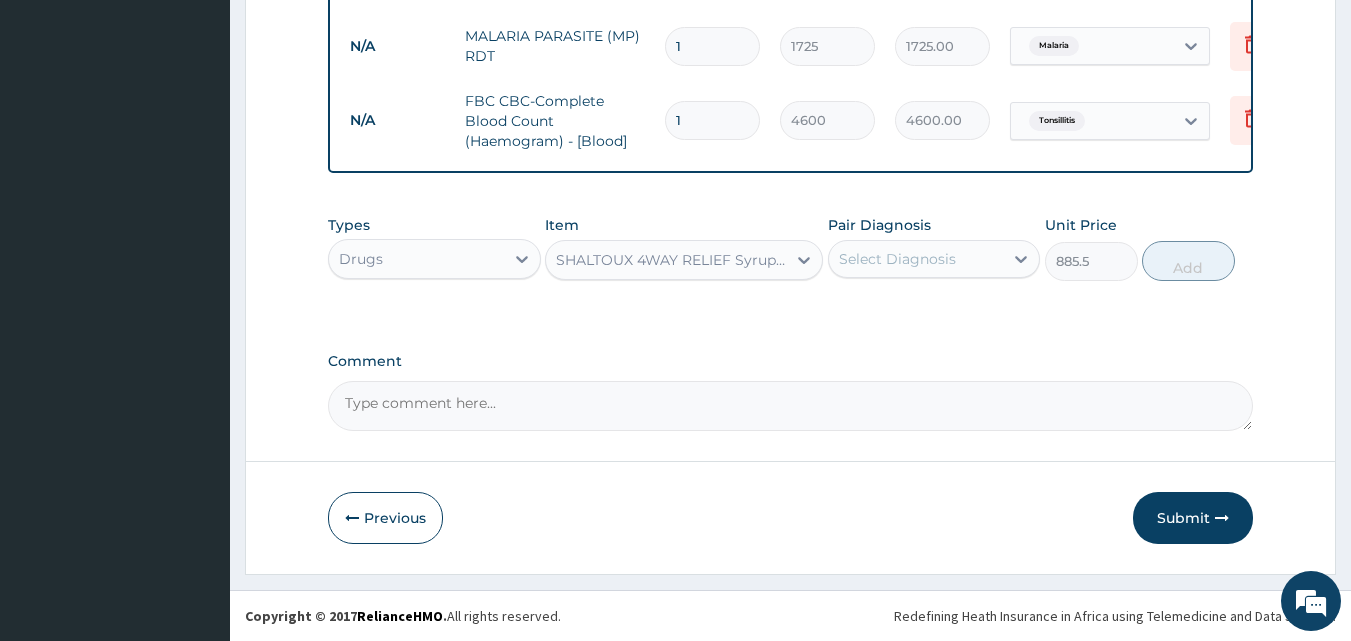 click on "SHALTOUX 4WAY RELIEF Syrup 100ml" at bounding box center [672, 260] 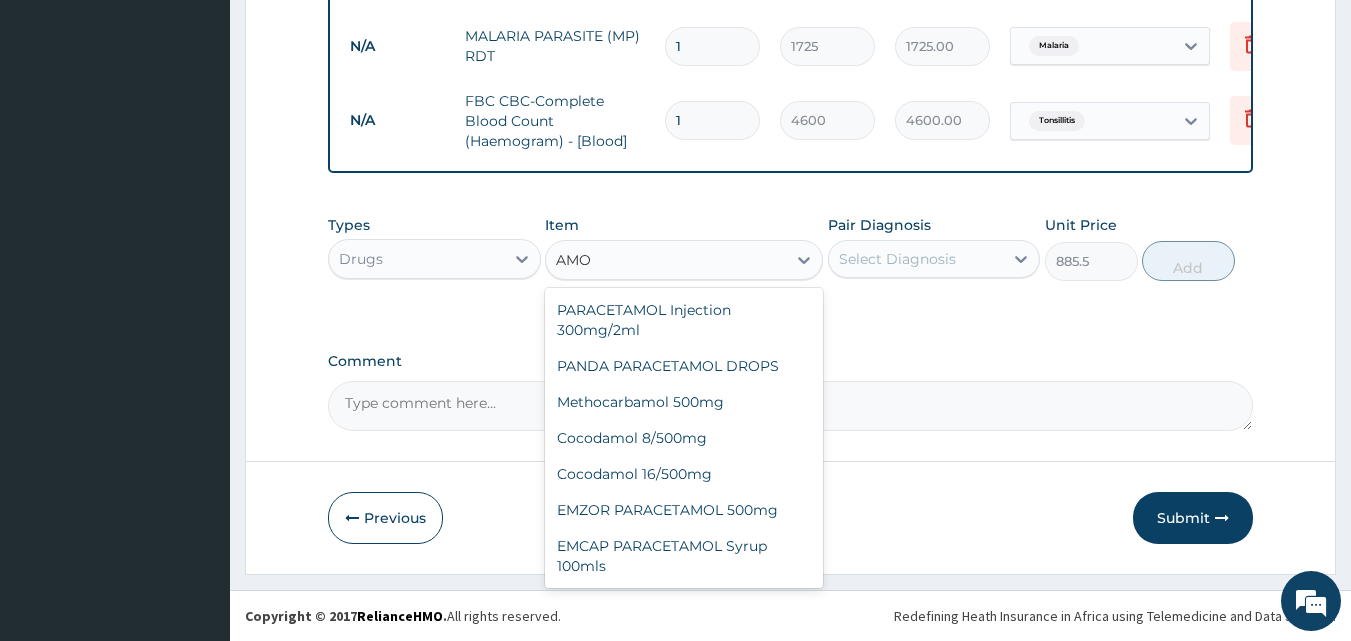 scroll, scrollTop: 0, scrollLeft: 0, axis: both 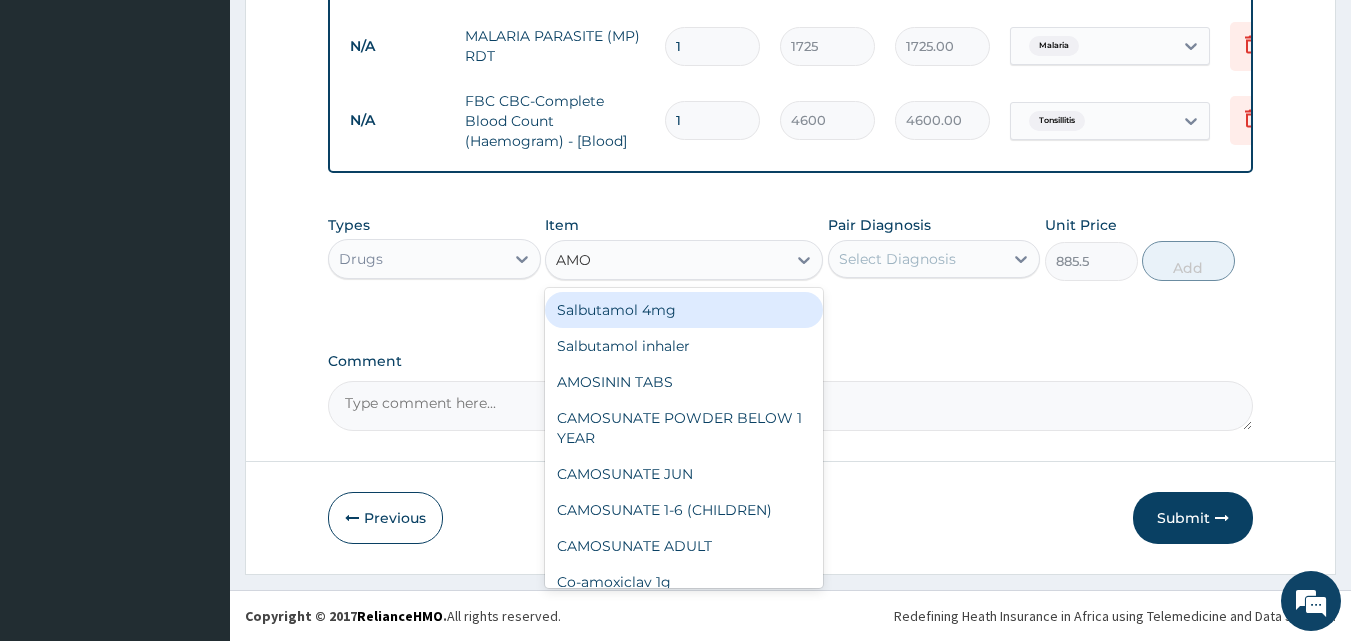 type on "AMOX" 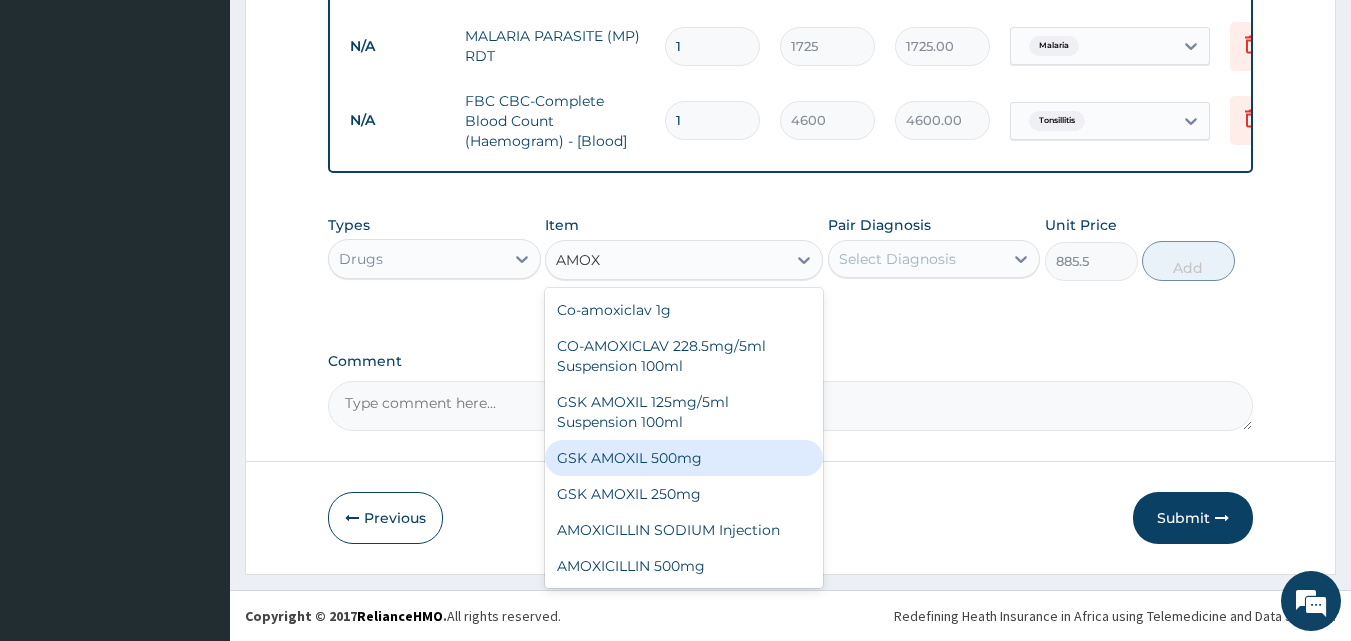 click on "GSK AMOXIL 500mg" at bounding box center [684, 458] 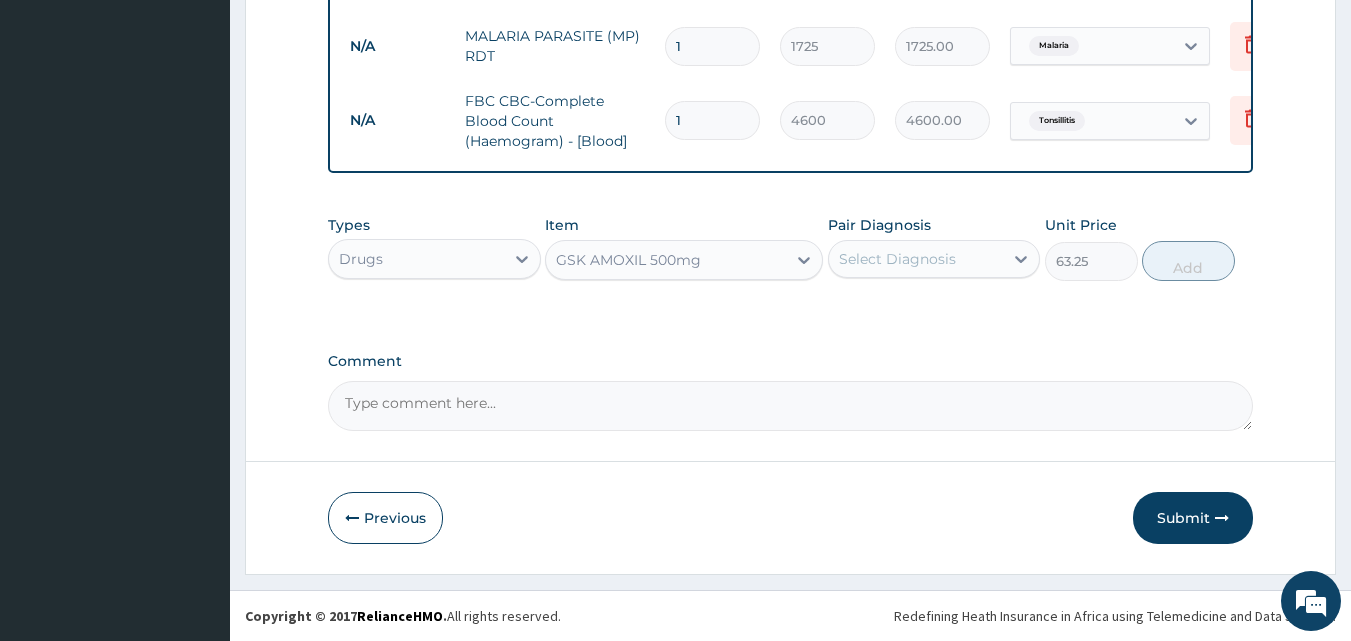 click on "Select Diagnosis" at bounding box center (897, 259) 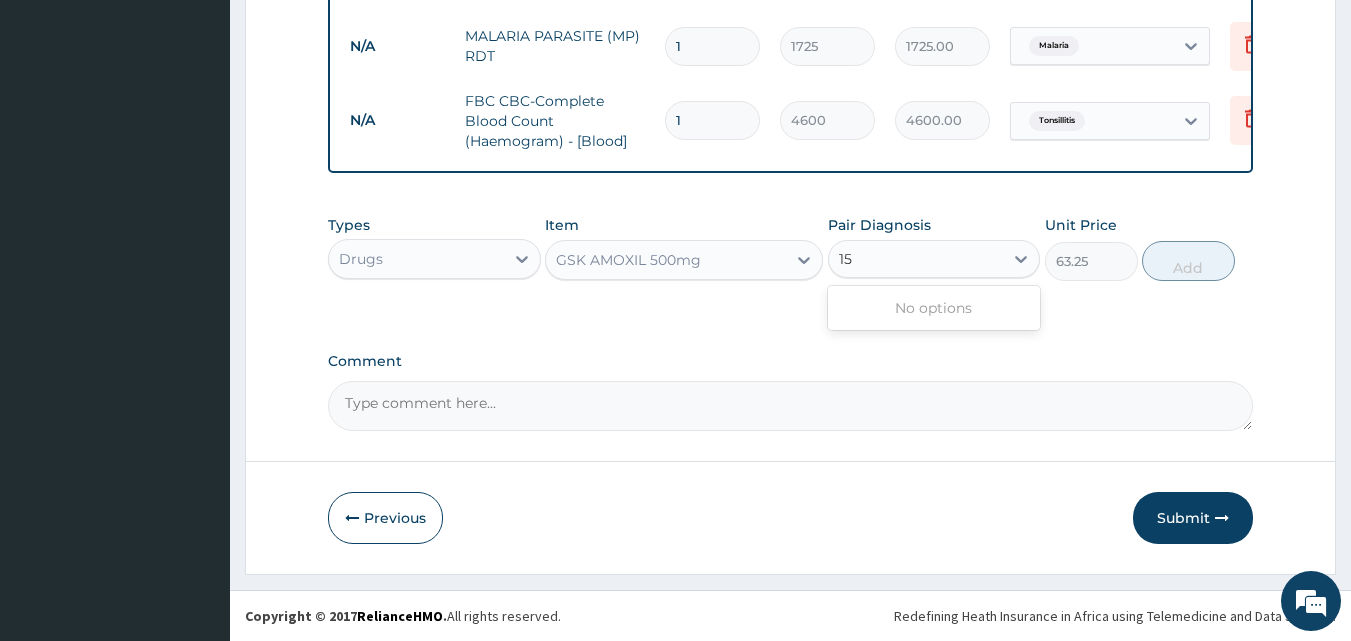 type on "15" 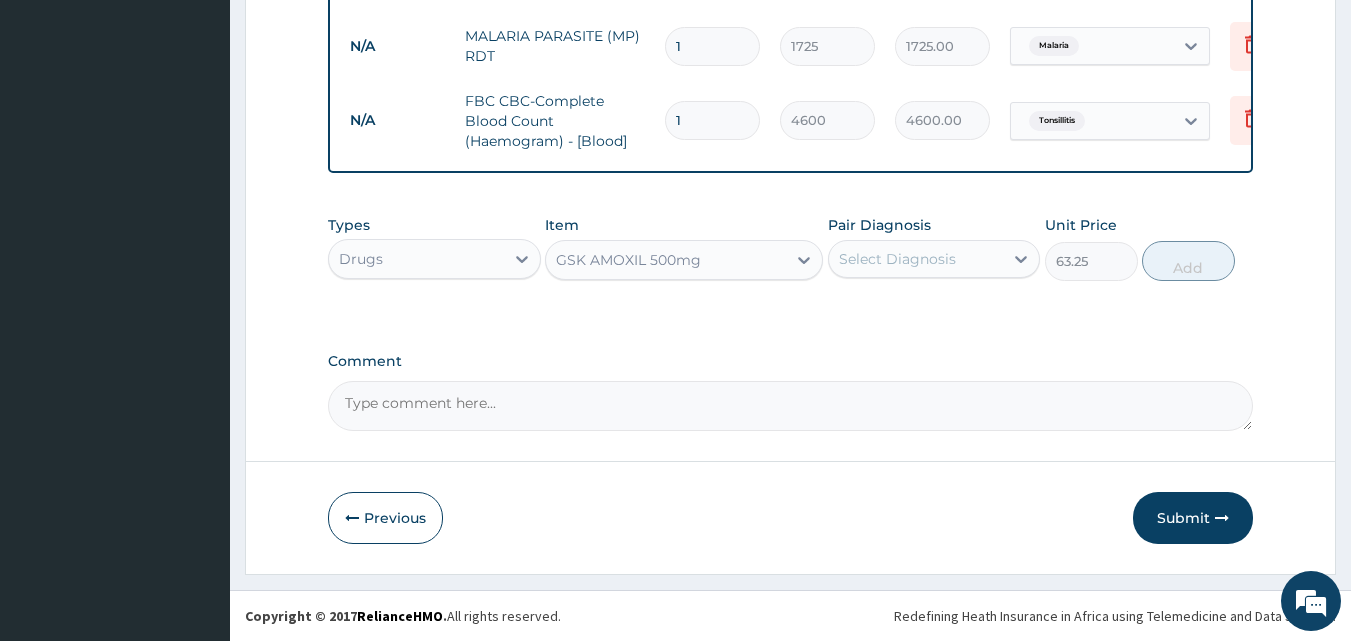 click on "Types Drugs Item GSK AMOXIL 500mg Pair Diagnosis Select Diagnosis Unit Price 63.25 Add" at bounding box center (791, 248) 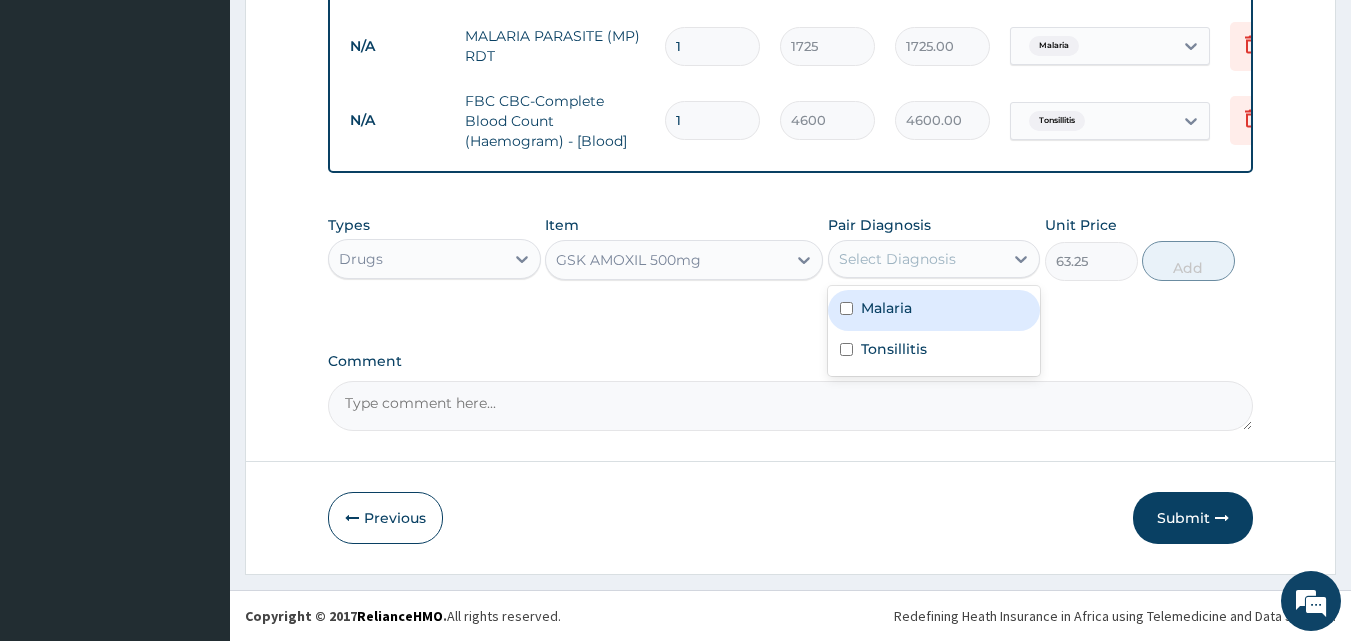 click on "Malaria" at bounding box center (934, 310) 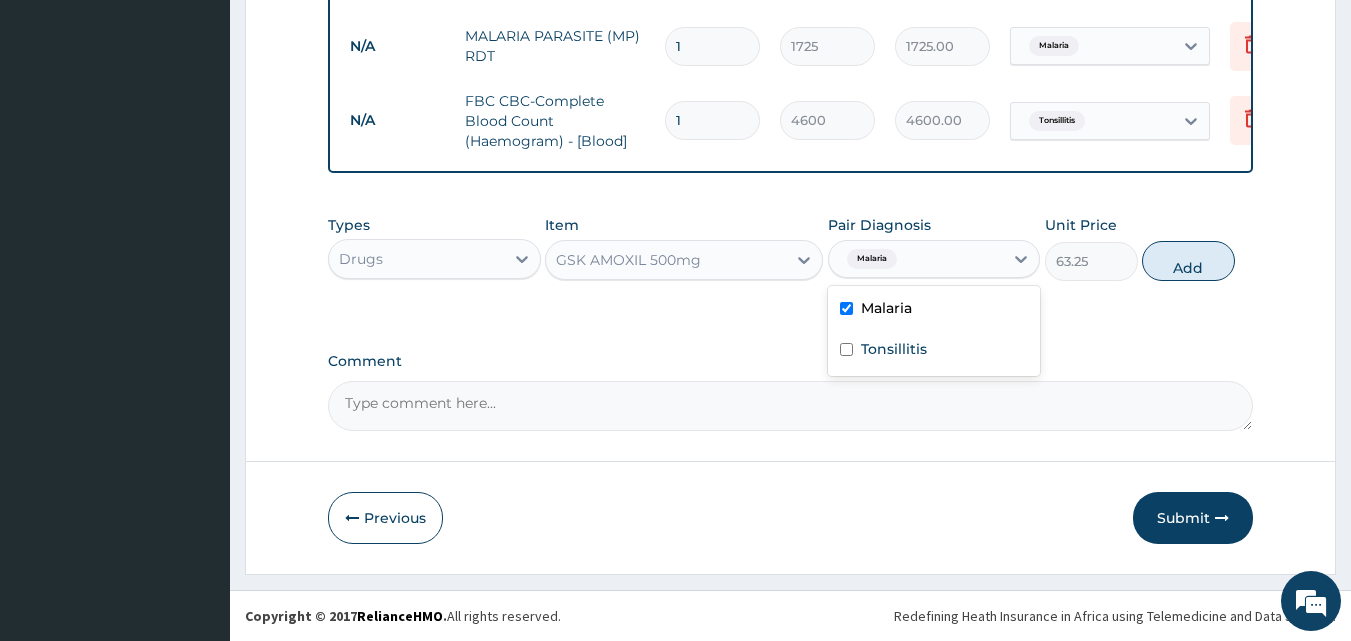 click on "Malaria" at bounding box center [934, 310] 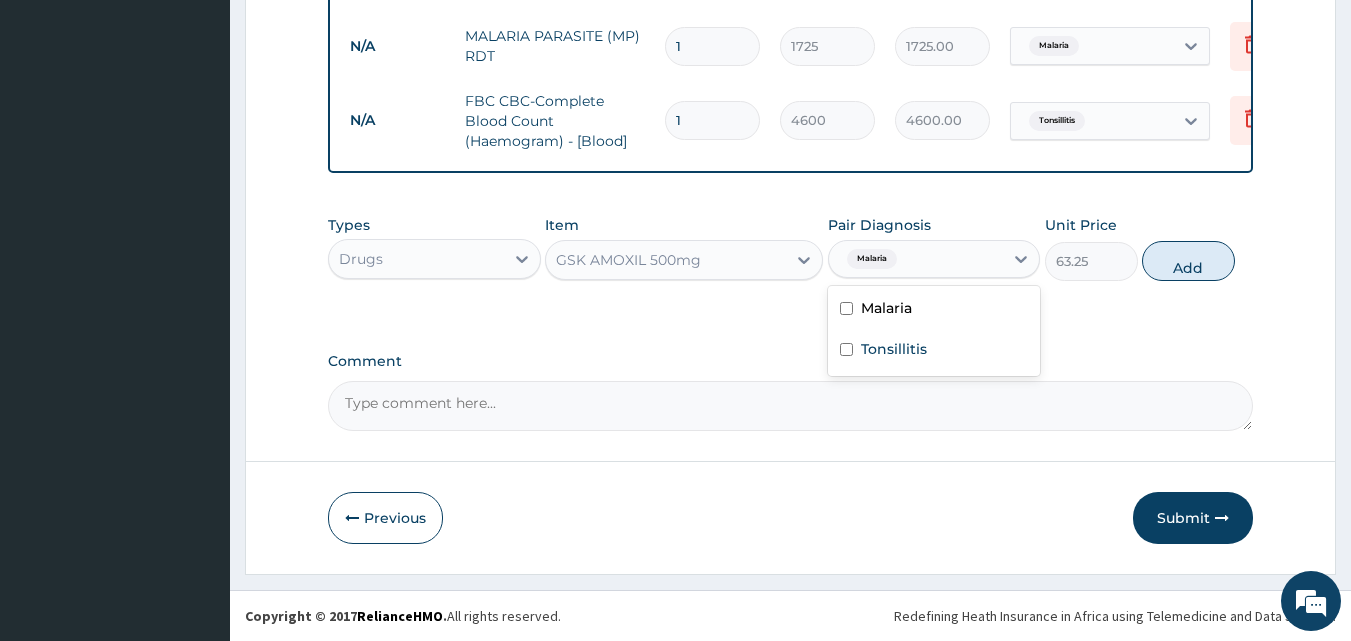 checkbox on "false" 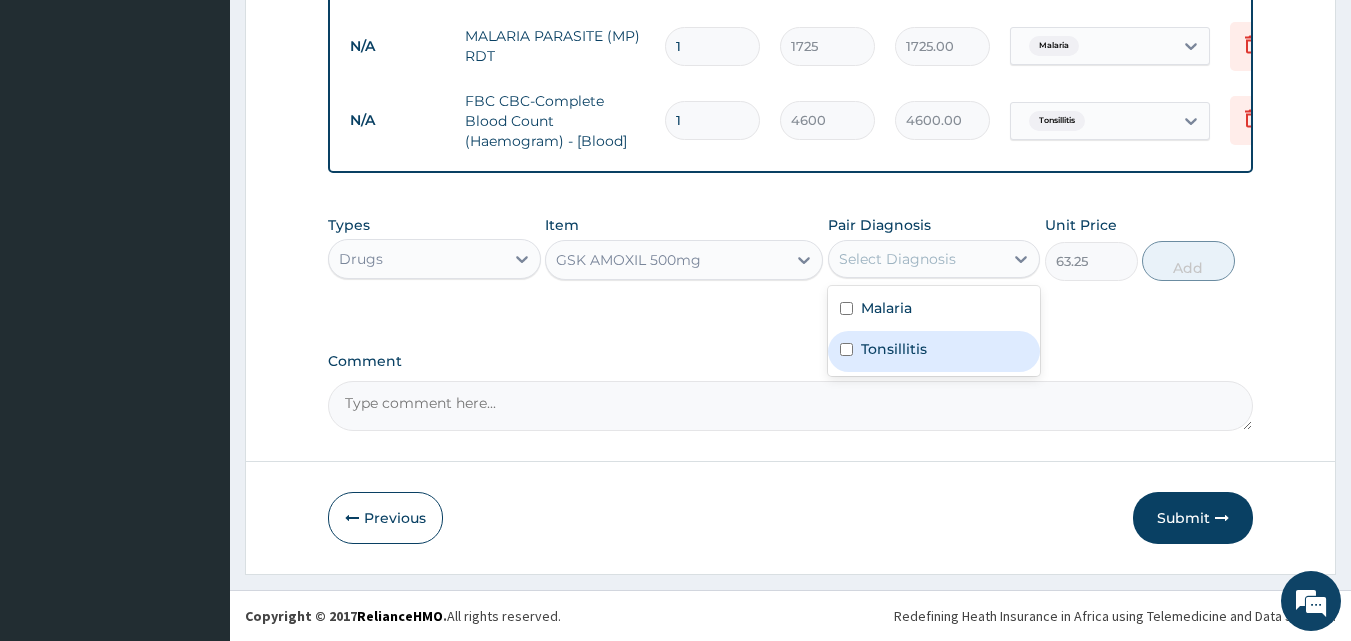 click on "Tonsillitis" at bounding box center (894, 349) 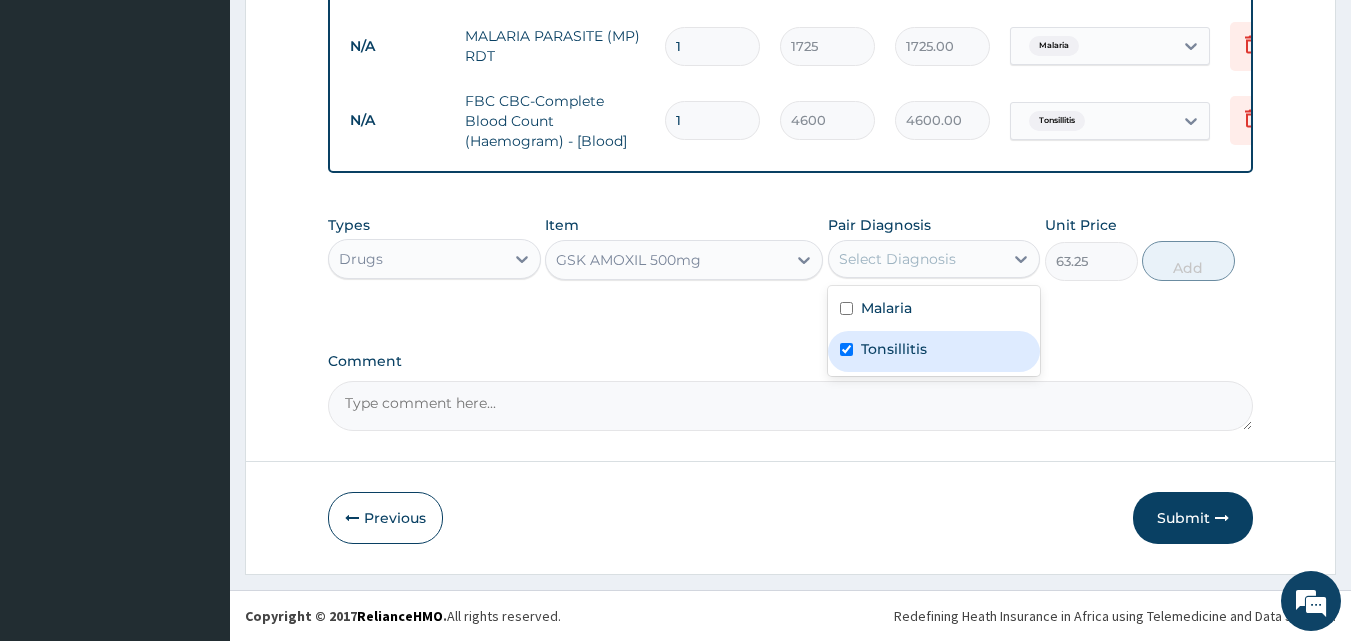 checkbox on "true" 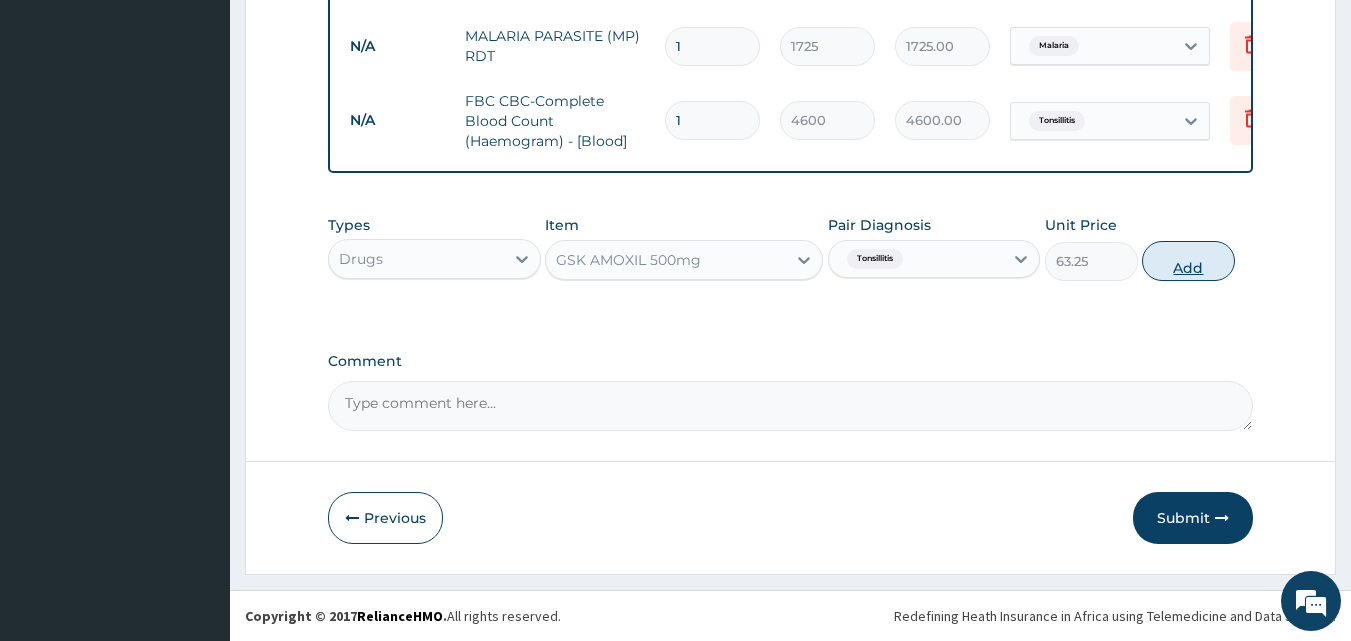 click on "Add" at bounding box center (1188, 261) 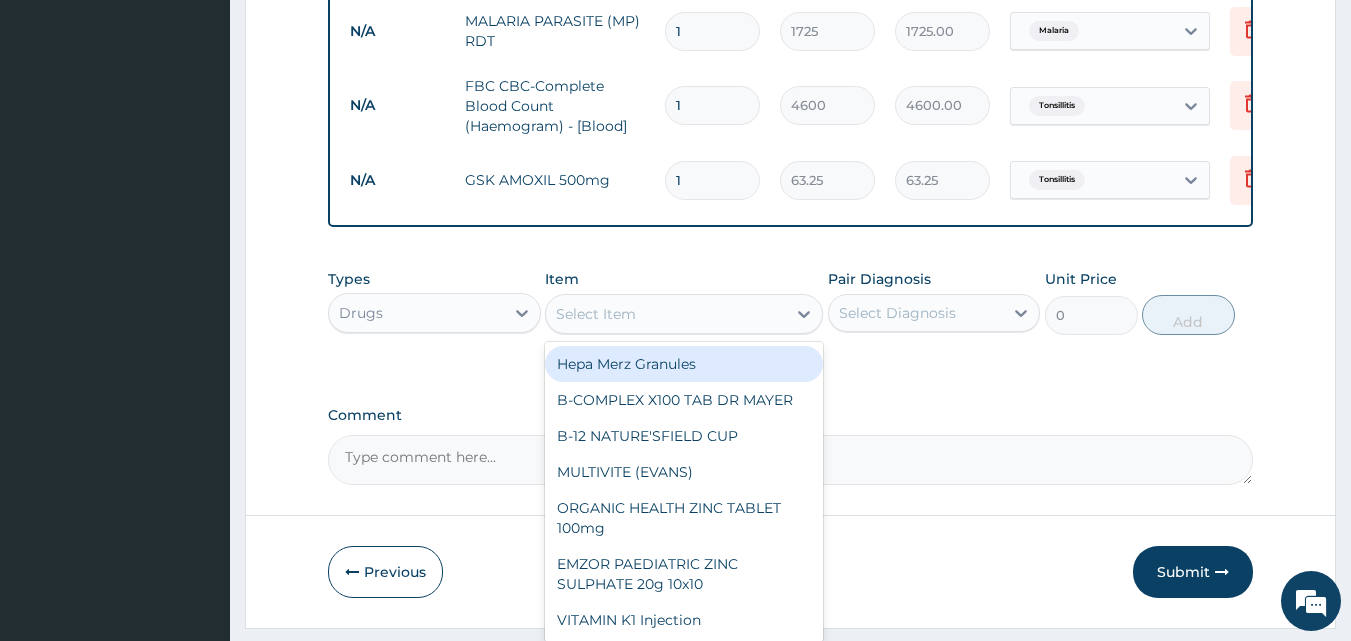 click on "Select Item" at bounding box center [666, 314] 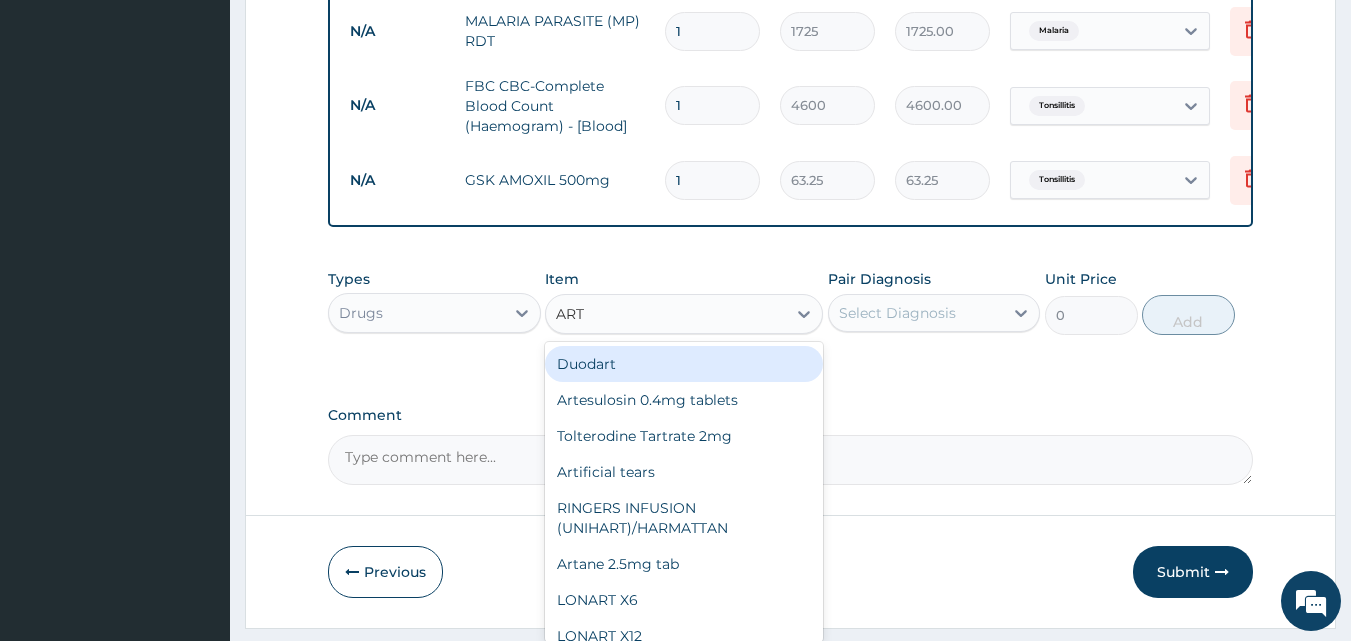 type on "ARTE" 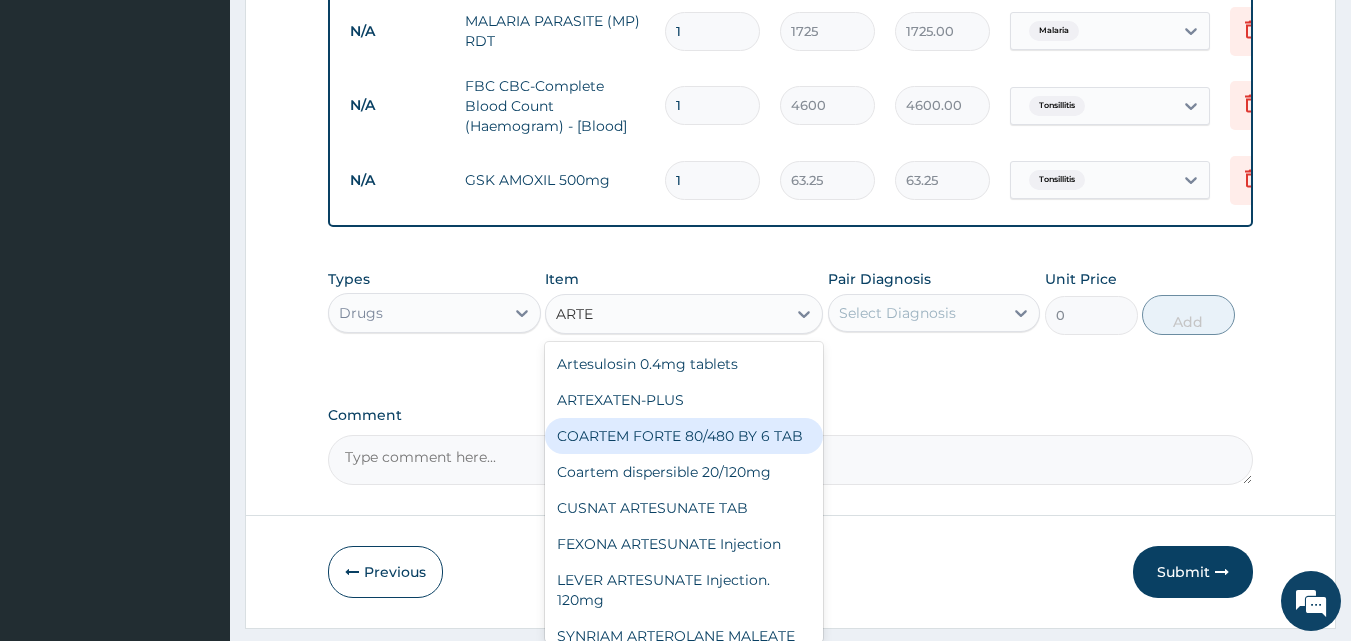 click on "COARTEM FORTE 80/480 BY 6 TAB" at bounding box center (684, 436) 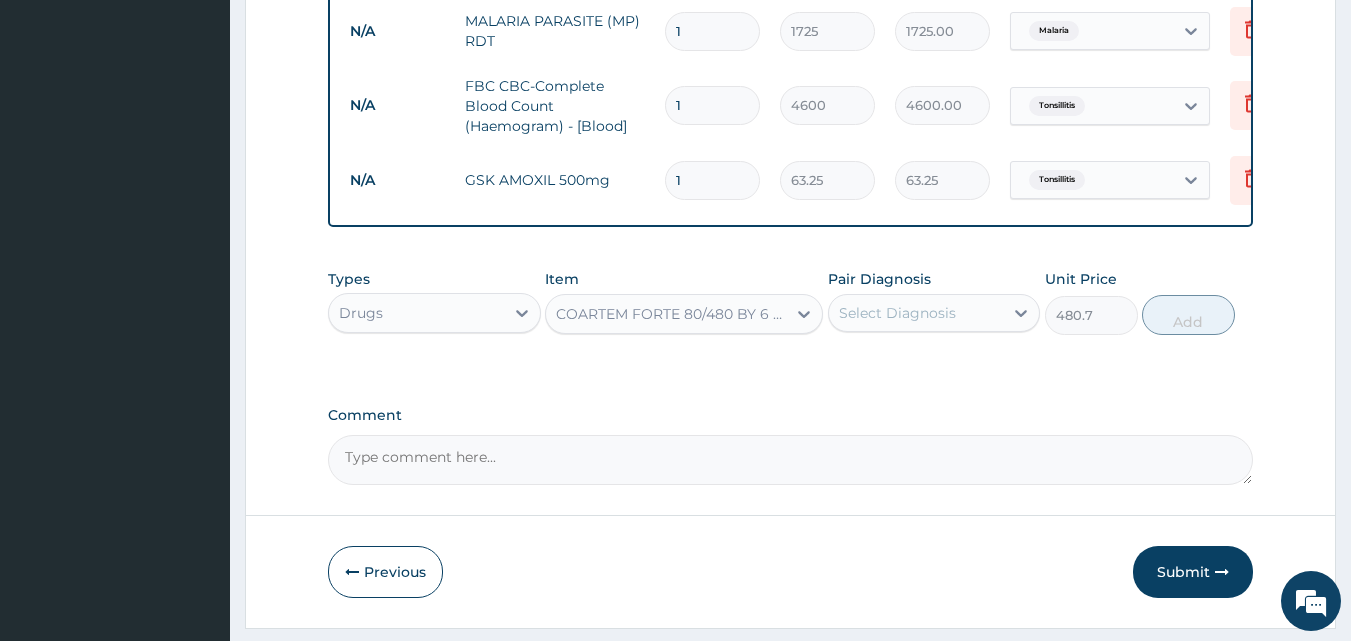 click on "Select Diagnosis" at bounding box center (897, 313) 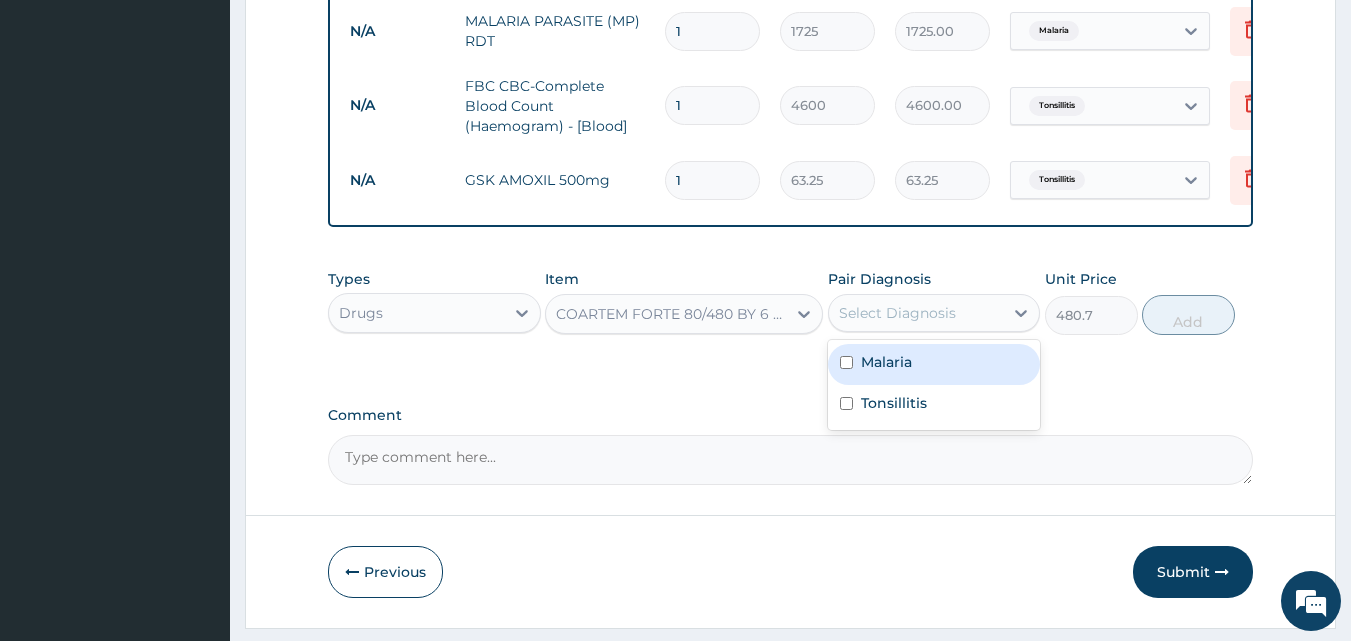 drag, startPoint x: 906, startPoint y: 319, endPoint x: 897, endPoint y: 337, distance: 20.12461 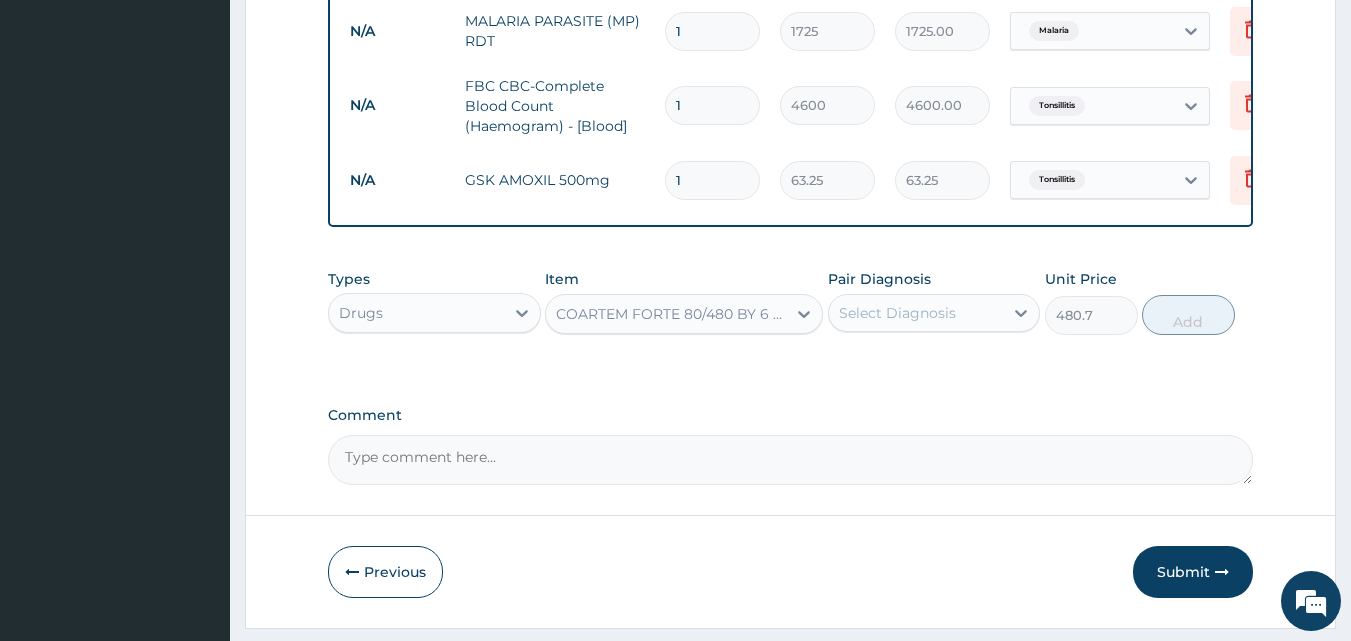 click on "Select Diagnosis" at bounding box center [897, 313] 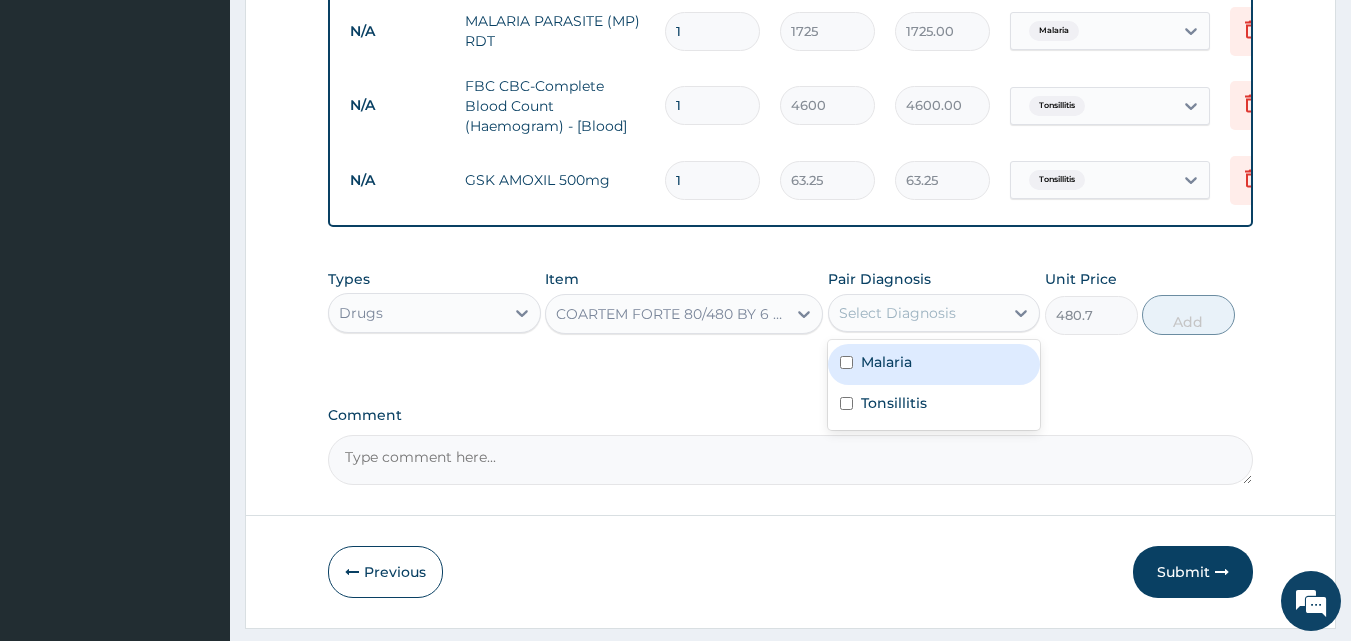 click on "Types Drugs Item COARTEM FORTE 80/480 BY 6 TAB Pair Diagnosis option Tonsillitis, selected. option Malaria focused, 1 of 2. 2 results available. Use Up and Down to choose options, press Enter to select the currently focused option, press Escape to exit the menu, press Tab to select the option and exit the menu. Select Diagnosis Malaria Tonsillitis Unit Price 480.7 Add" at bounding box center (791, 317) 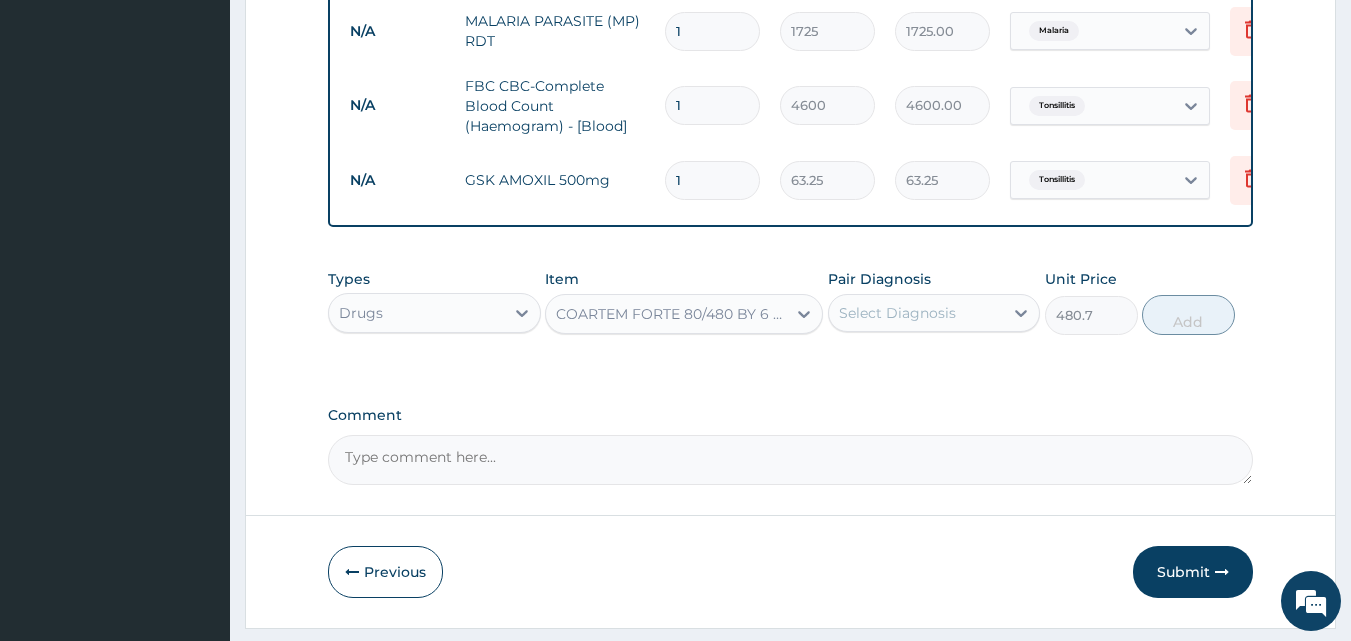 click on "Types Drugs Item COARTEM FORTE 80/480 BY 6 TAB Pair Diagnosis Select Diagnosis Unit Price 480.7 Add" at bounding box center [791, 317] 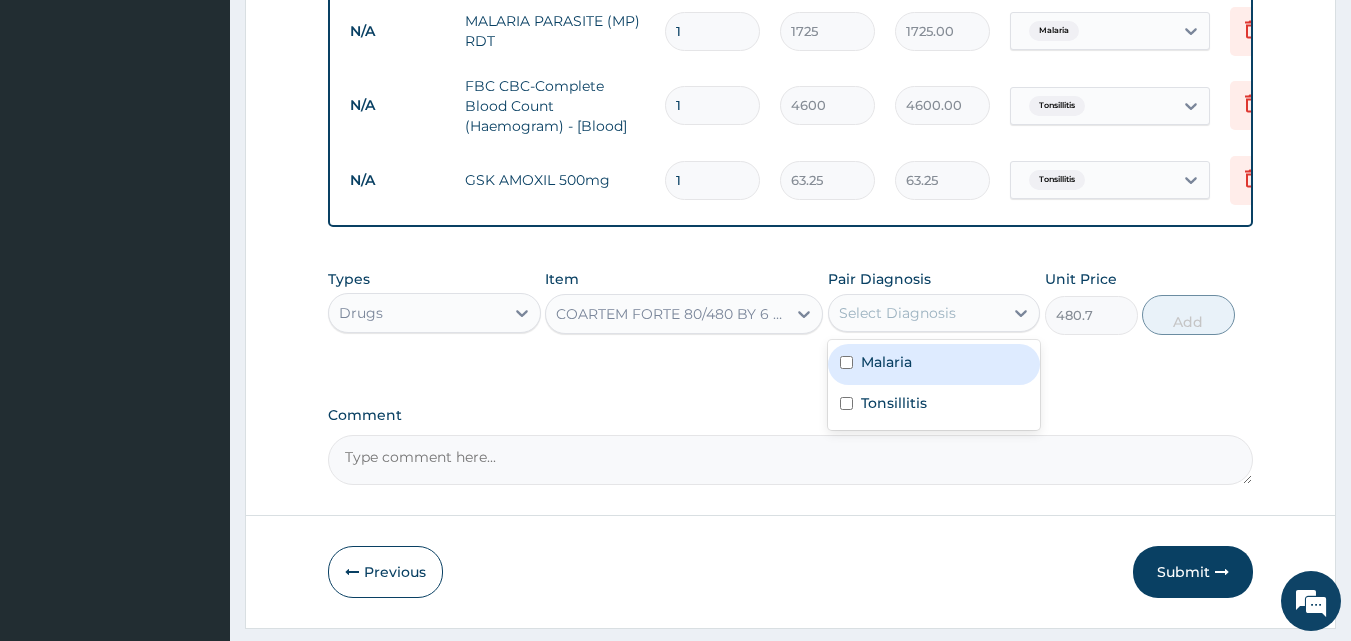click on "Malaria" at bounding box center (934, 364) 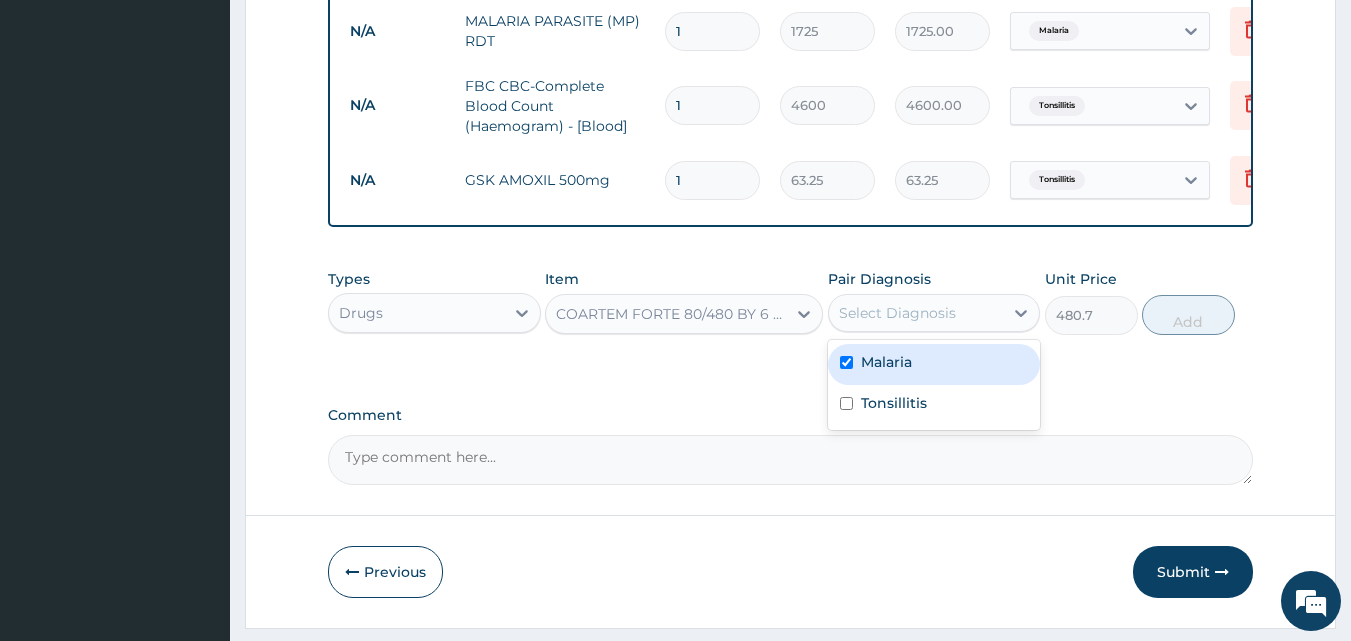 checkbox on "true" 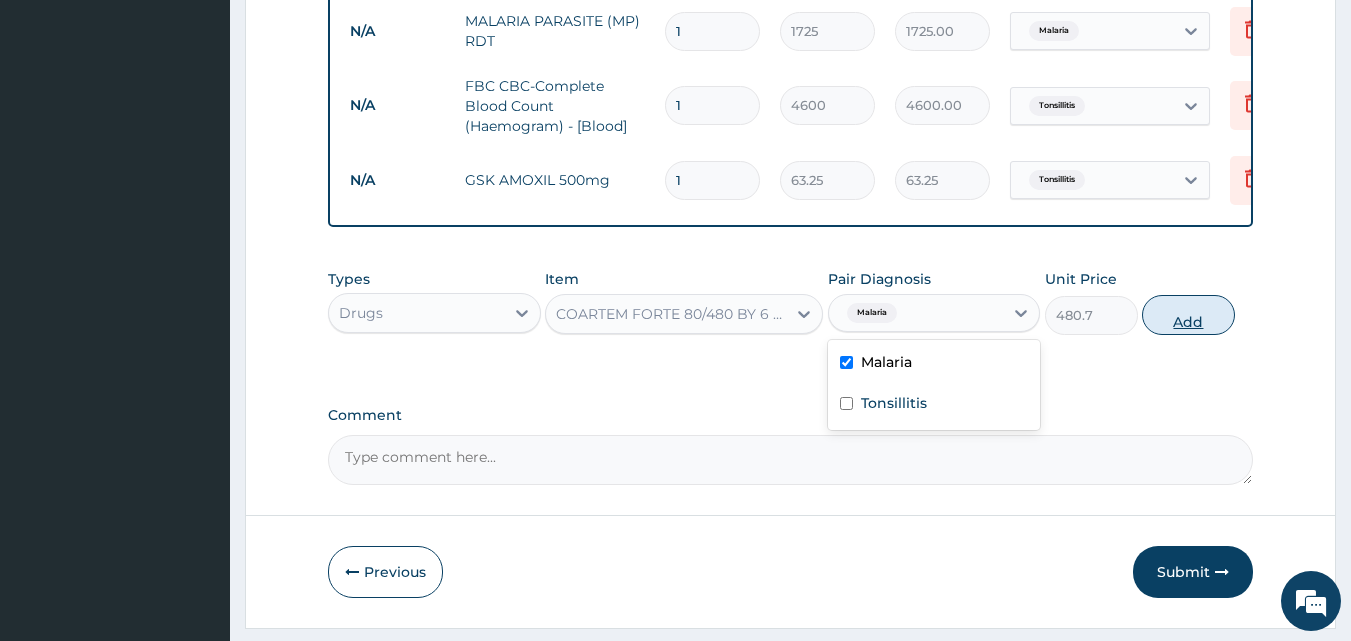 click on "Add" at bounding box center [1188, 315] 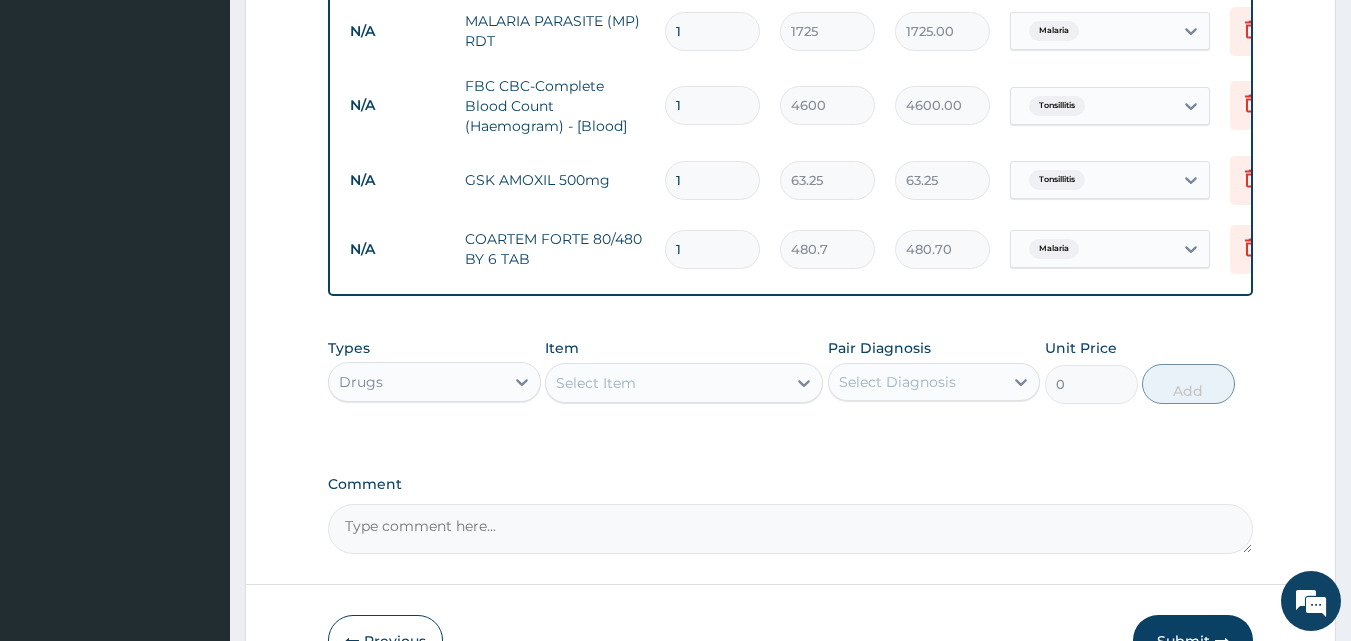 drag, startPoint x: 706, startPoint y: 257, endPoint x: 649, endPoint y: 269, distance: 58.249462 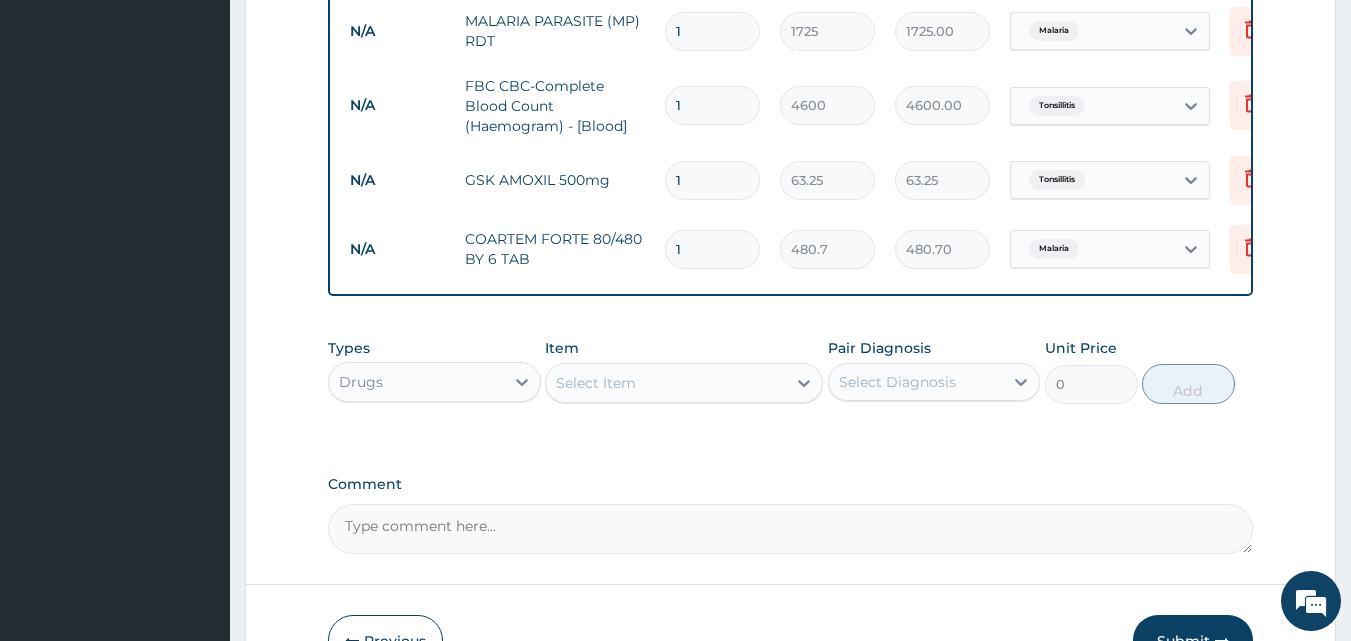 click on "1" at bounding box center (712, 249) 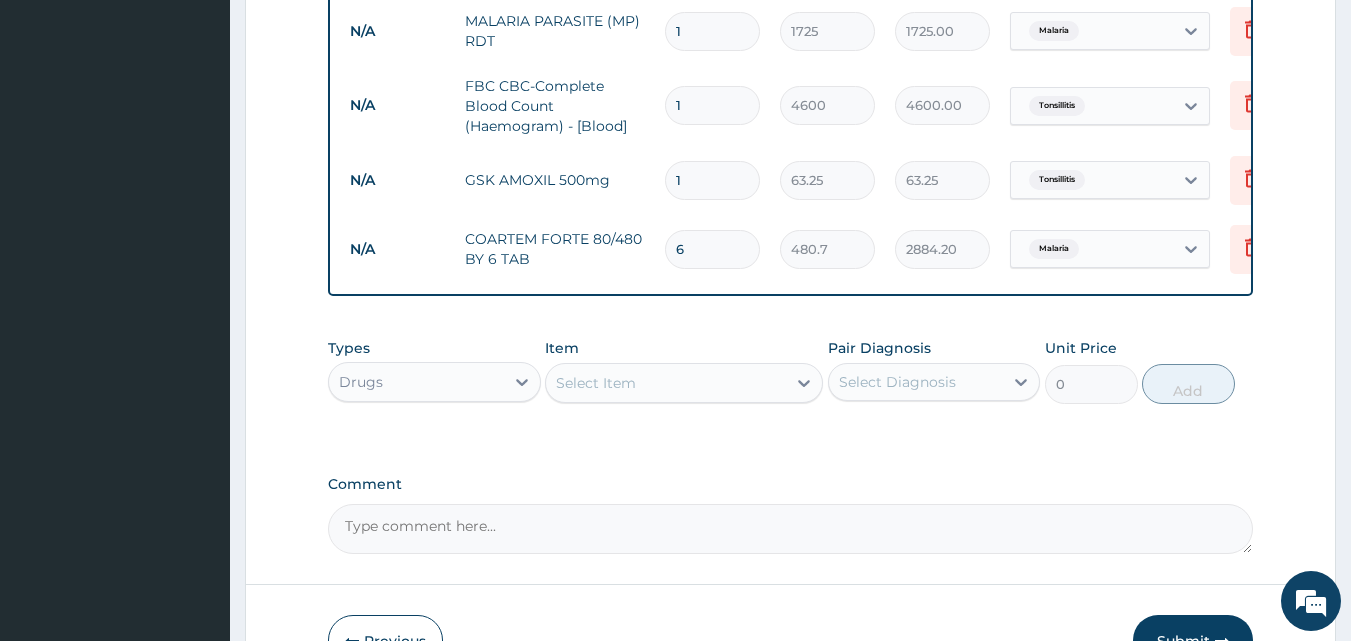type on "6" 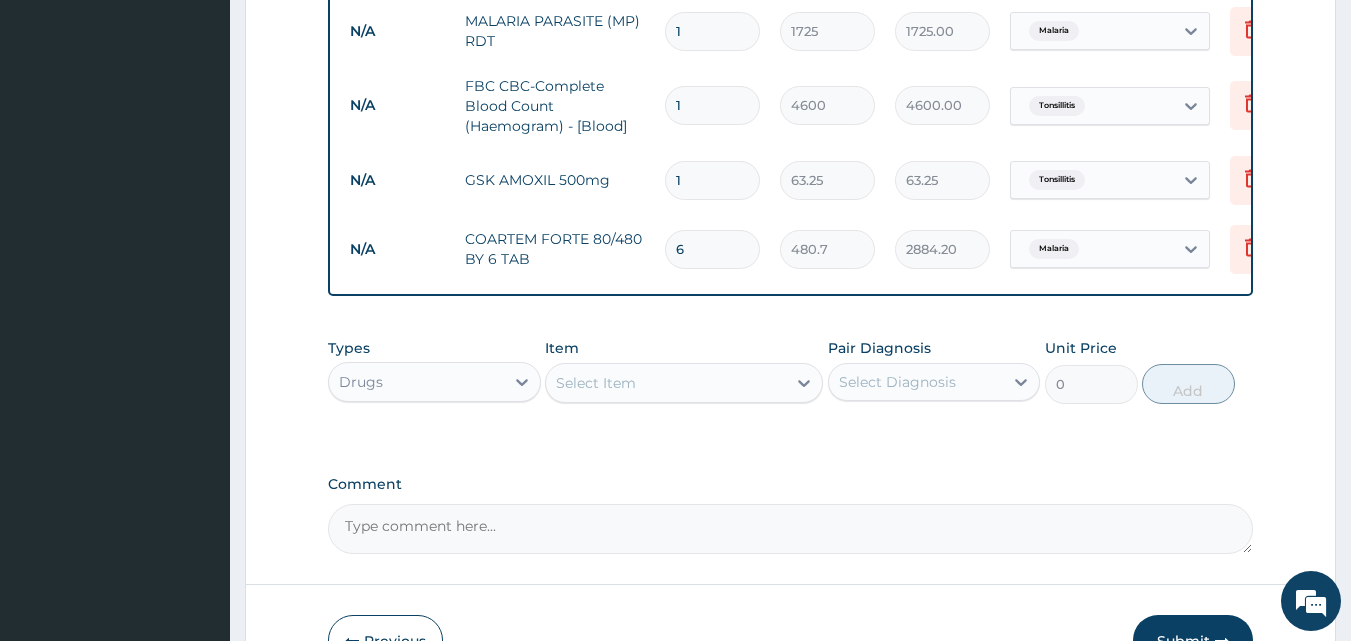 click on "Select Item" at bounding box center (684, 383) 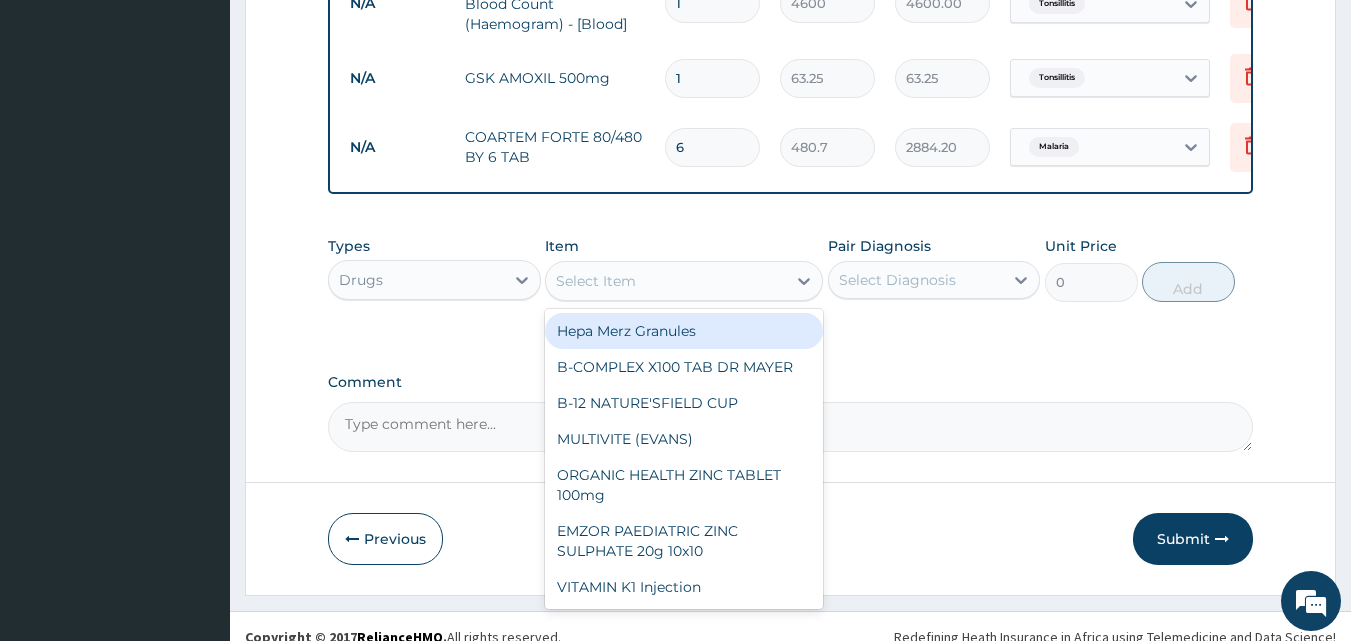scroll, scrollTop: 1019, scrollLeft: 0, axis: vertical 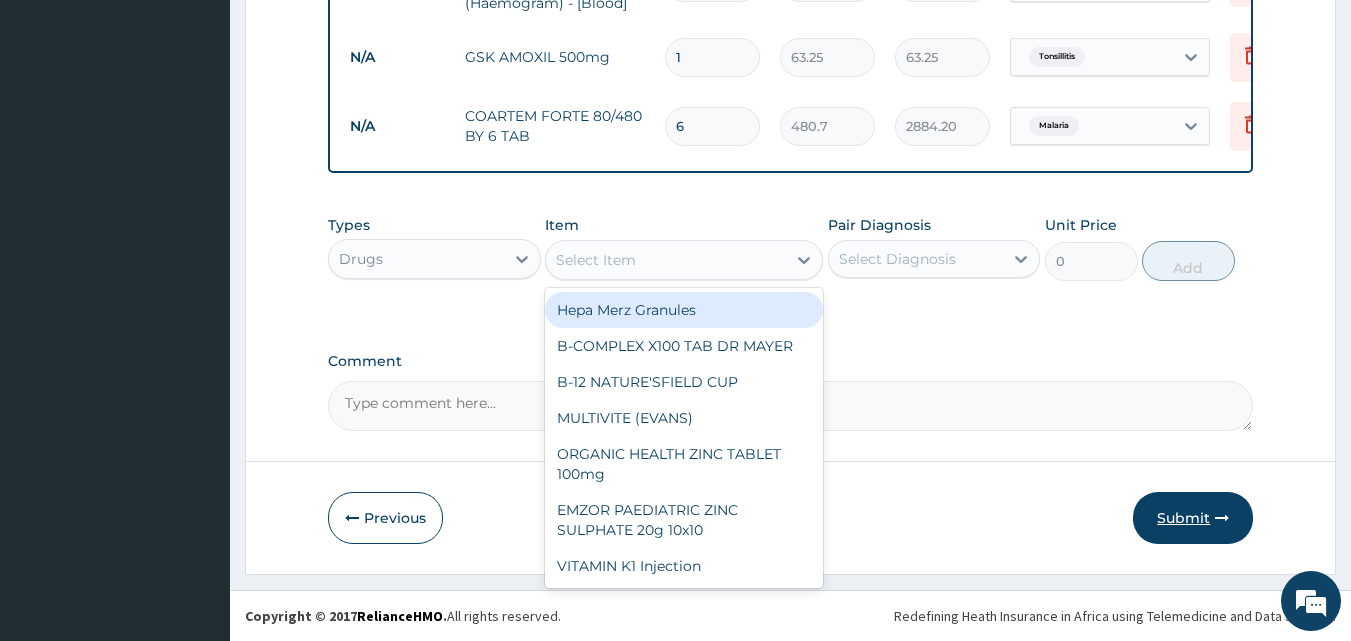 click on "Submit" at bounding box center [1193, 518] 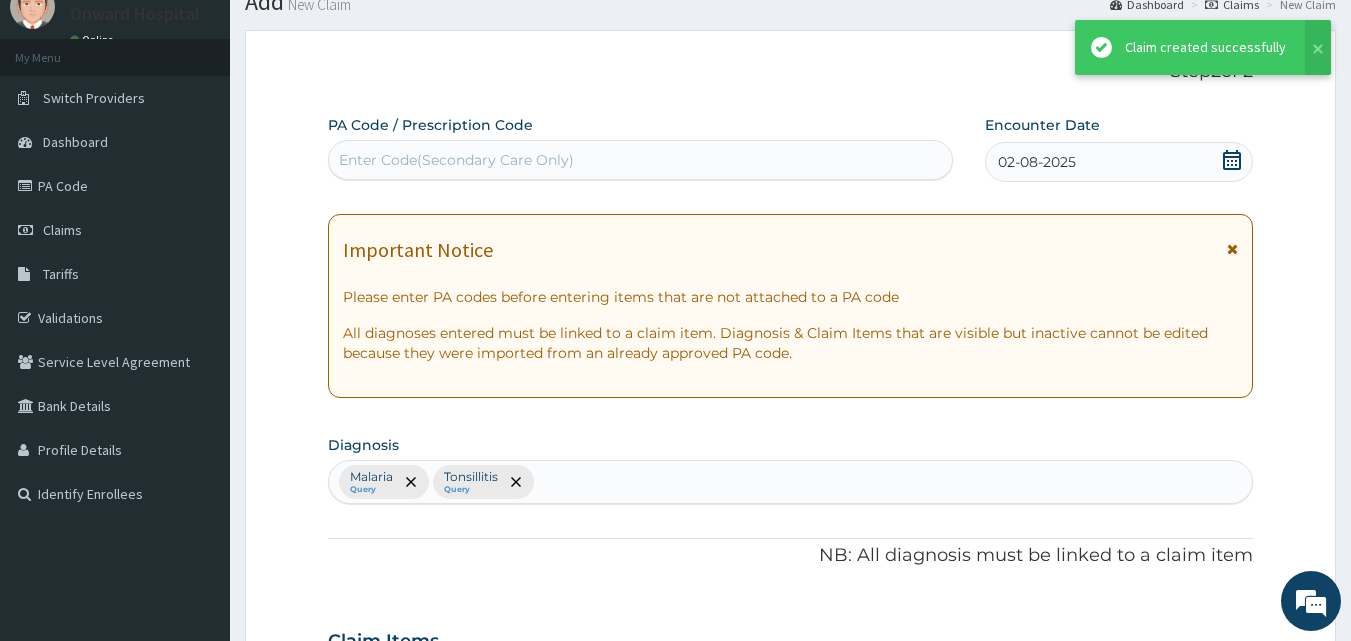 scroll, scrollTop: 1019, scrollLeft: 0, axis: vertical 